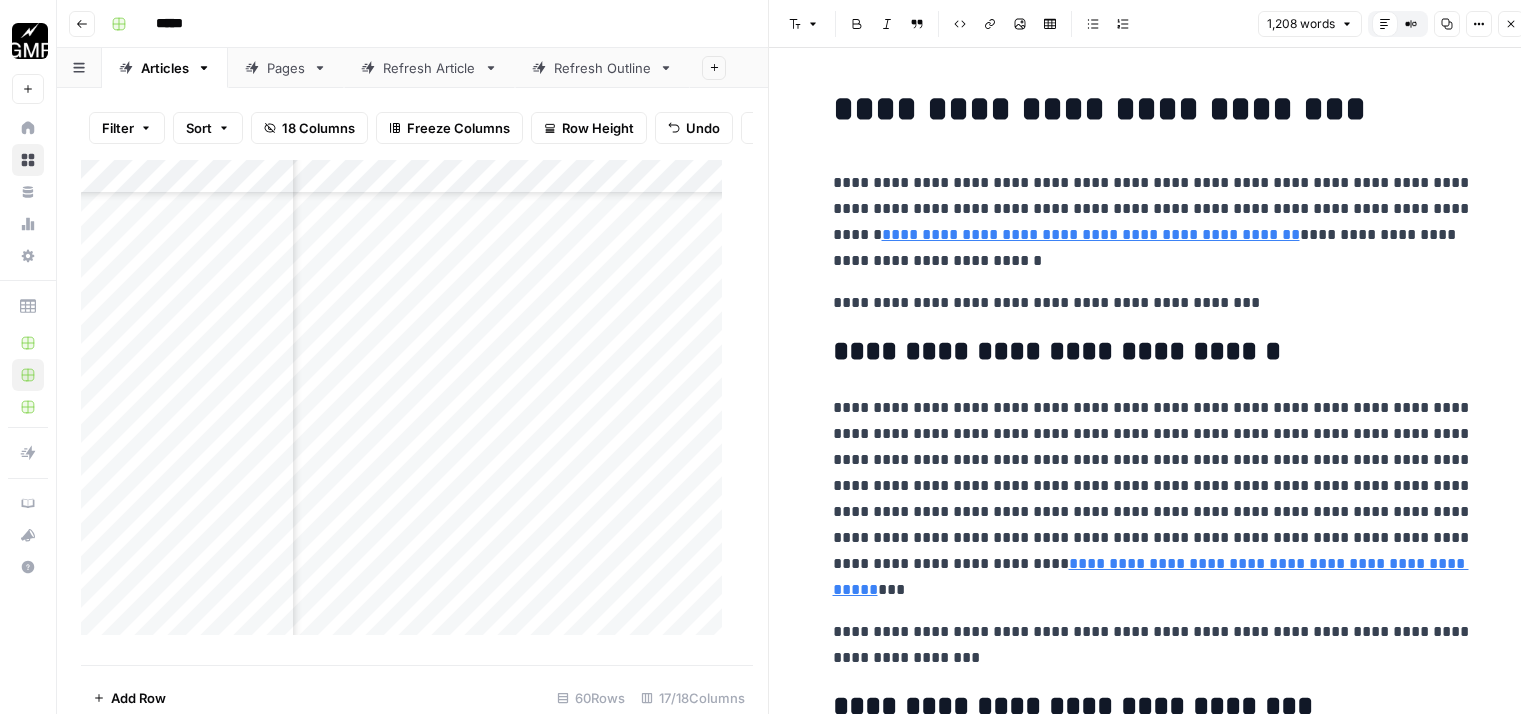 scroll, scrollTop: 0, scrollLeft: 0, axis: both 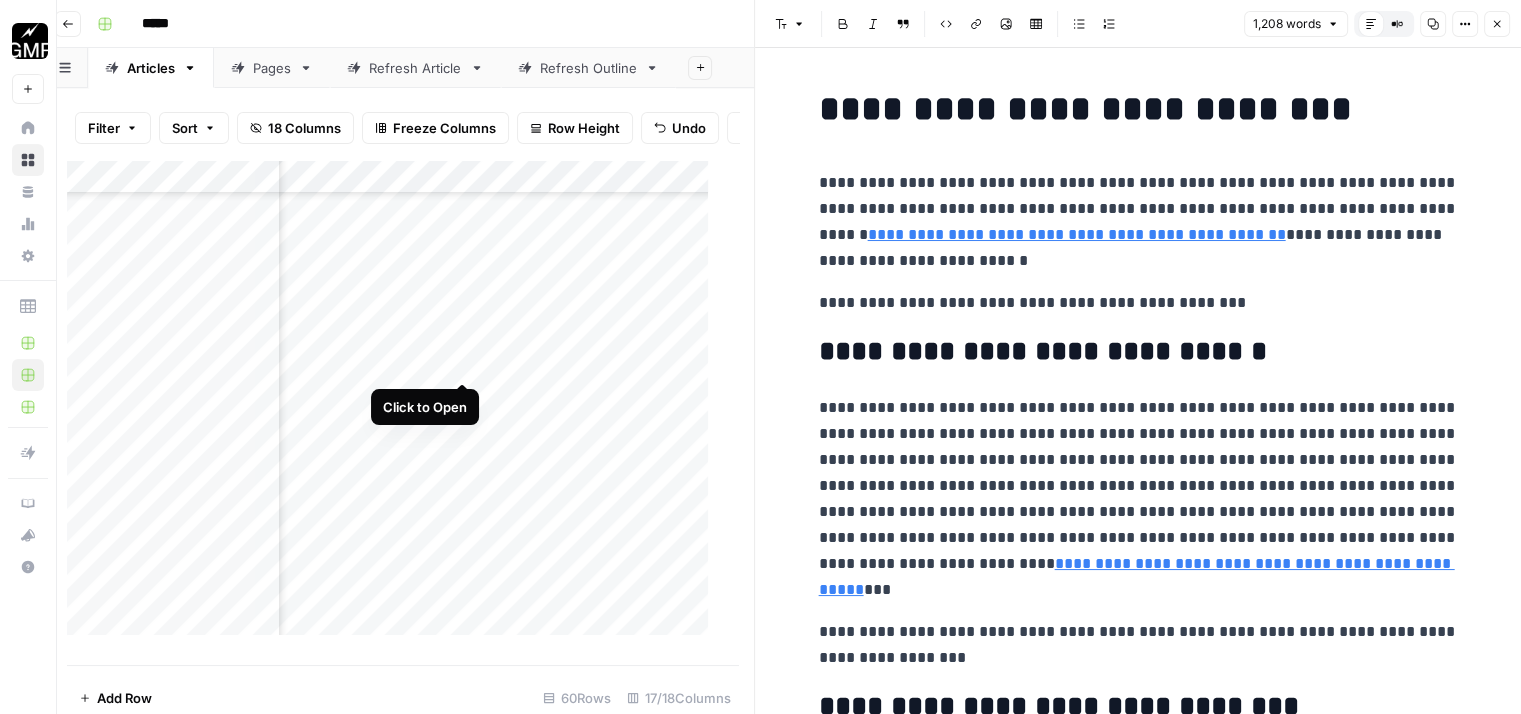 click on "Add Column" at bounding box center (395, 405) 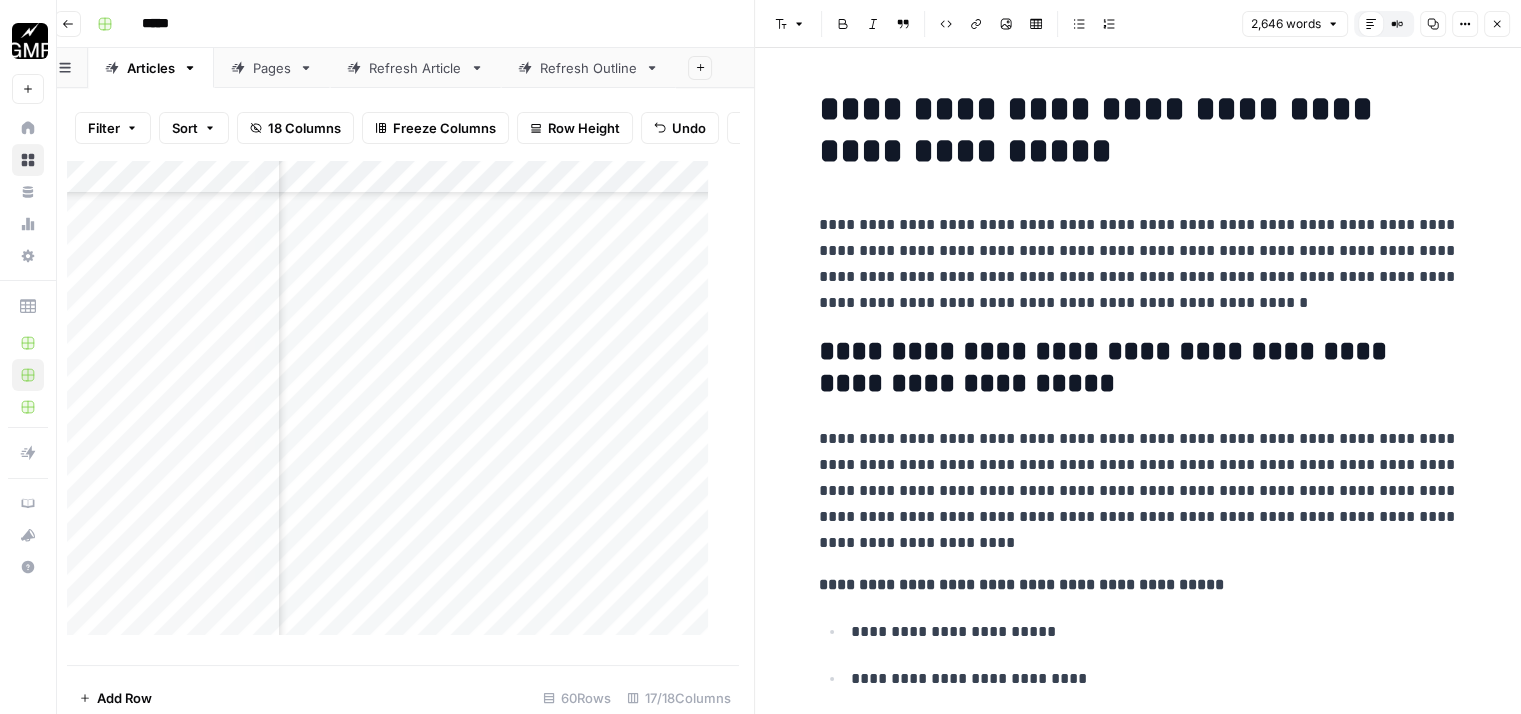 click on "*****" at bounding box center (788, 24) 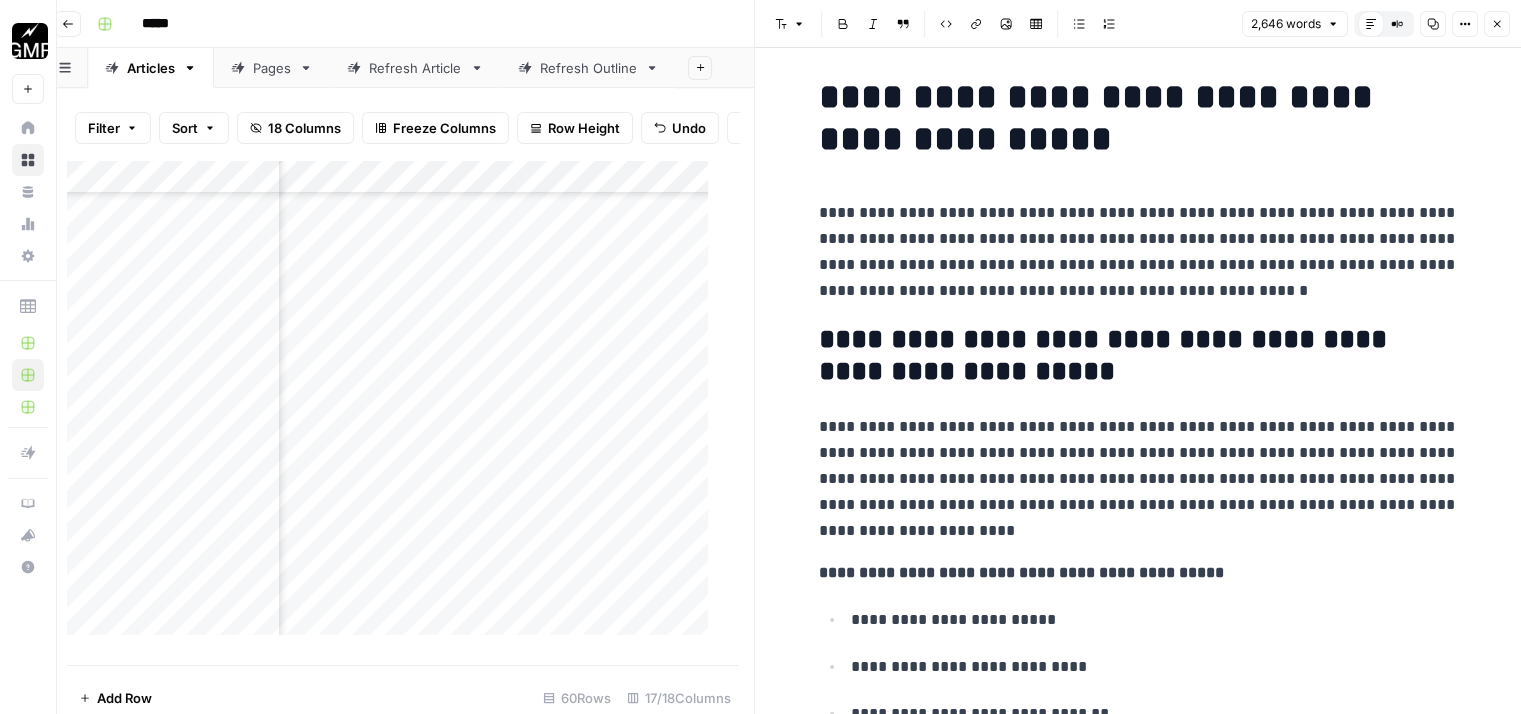 scroll, scrollTop: 14, scrollLeft: 0, axis: vertical 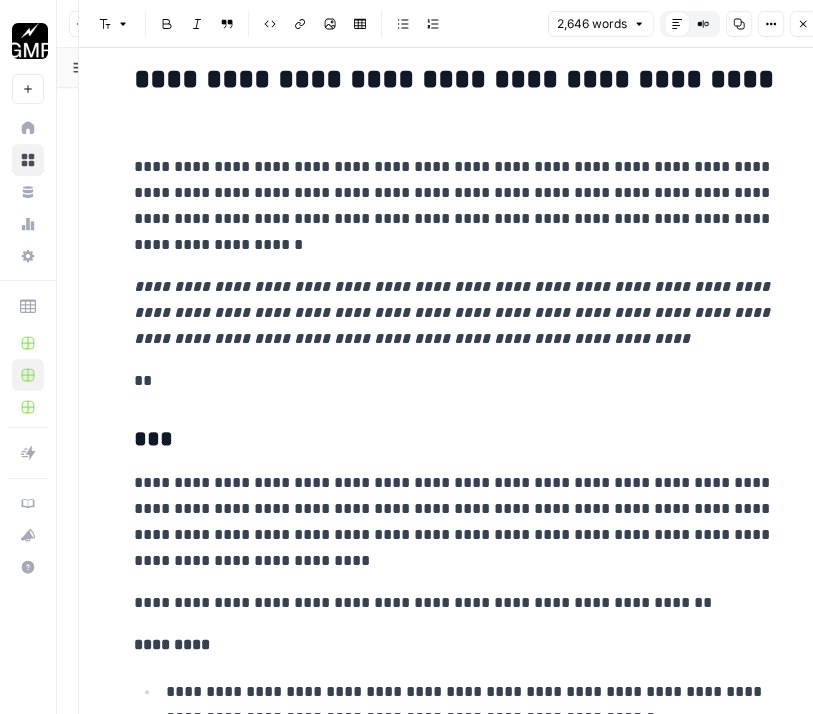 click on "***" at bounding box center (454, 440) 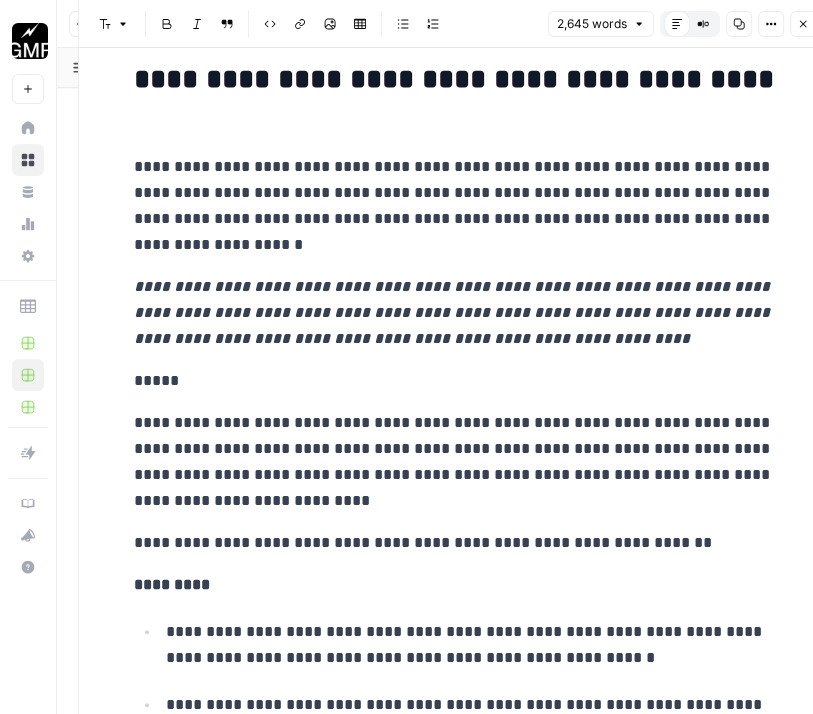 type 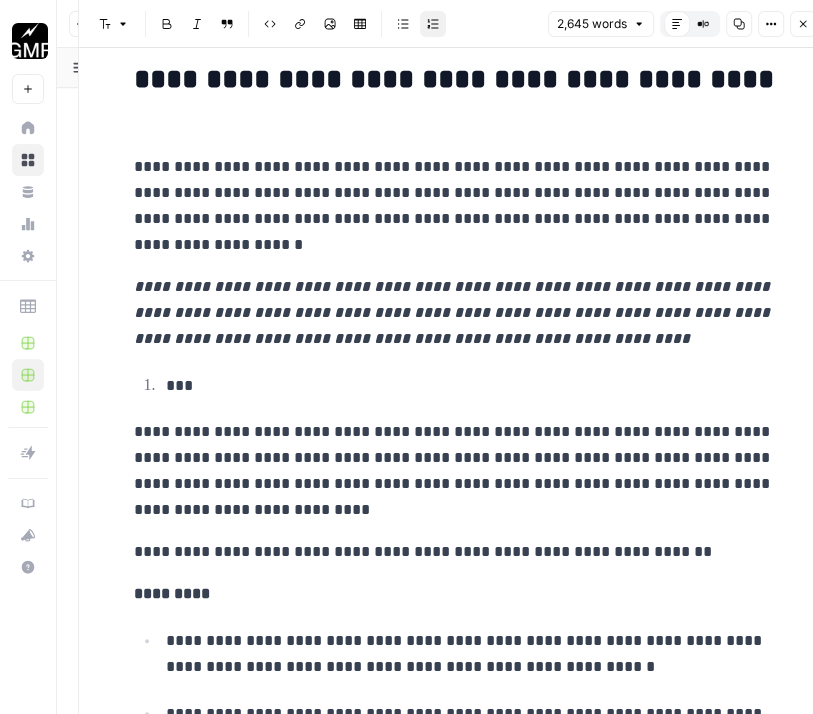 click on "***" at bounding box center (470, 386) 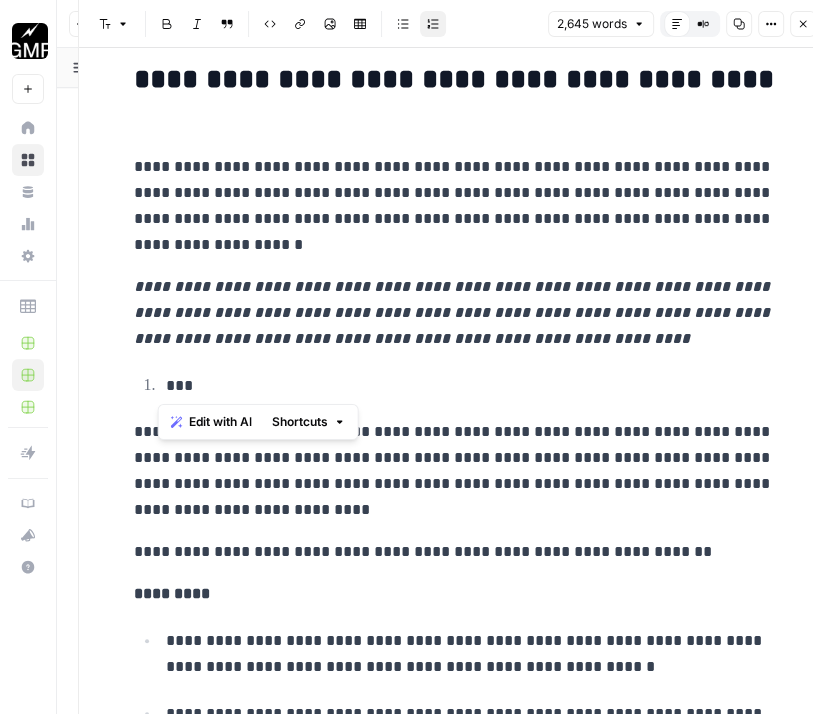 click on "***" at bounding box center [470, 386] 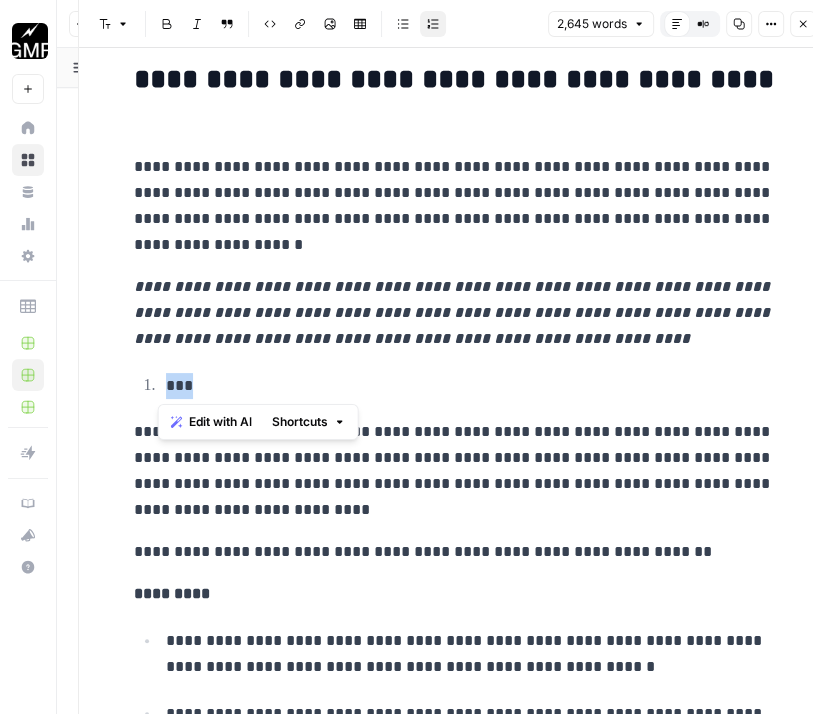 click on "***" at bounding box center (470, 386) 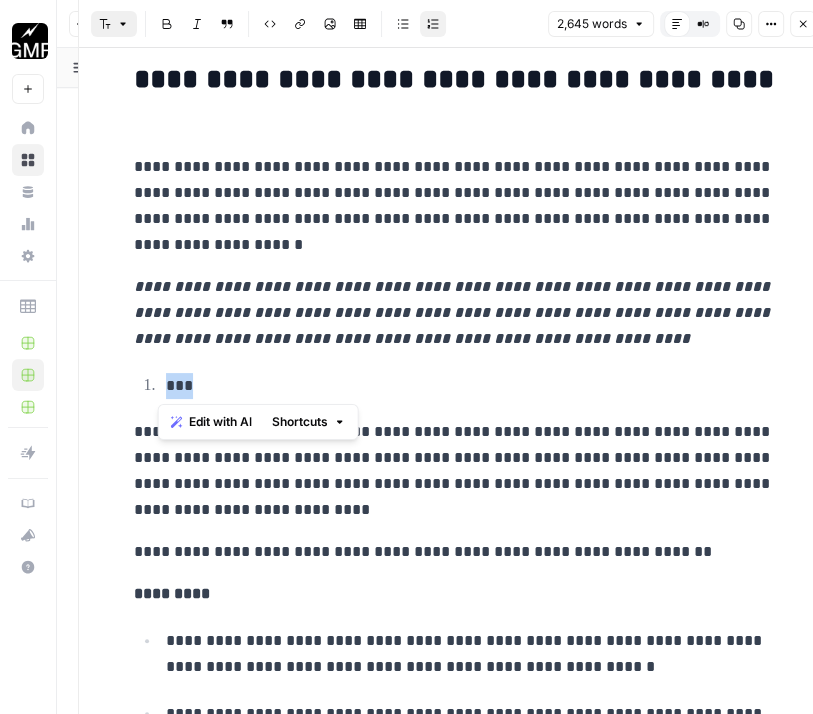 click on "Font style" at bounding box center (114, 24) 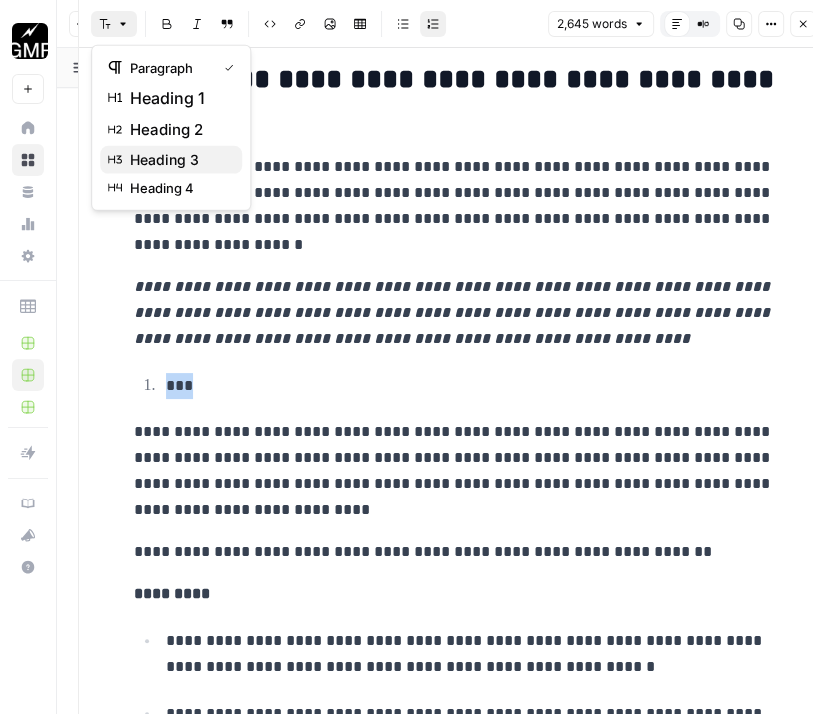 click on "heading 3" at bounding box center [171, 160] 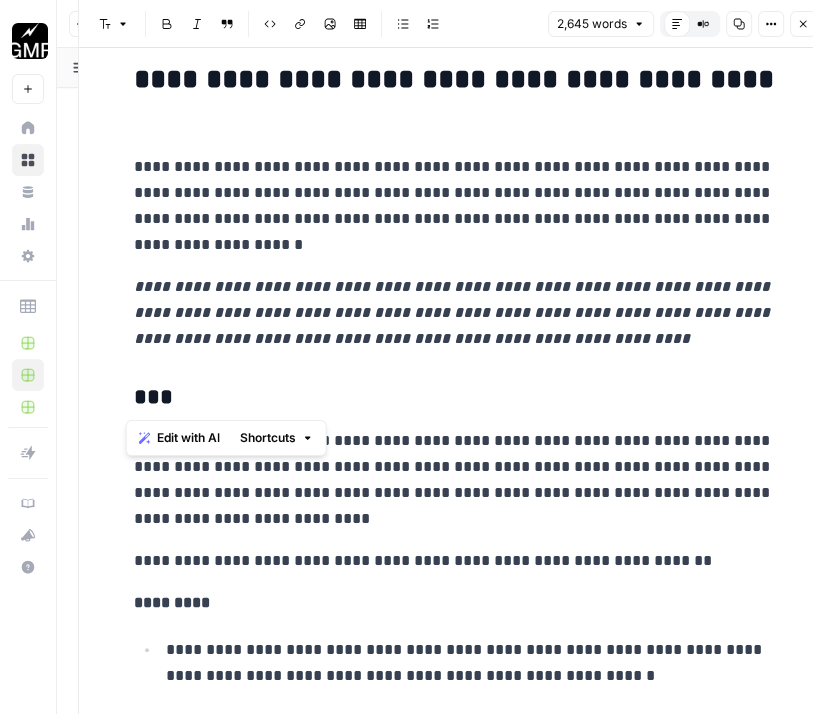 click on "***" at bounding box center (454, 398) 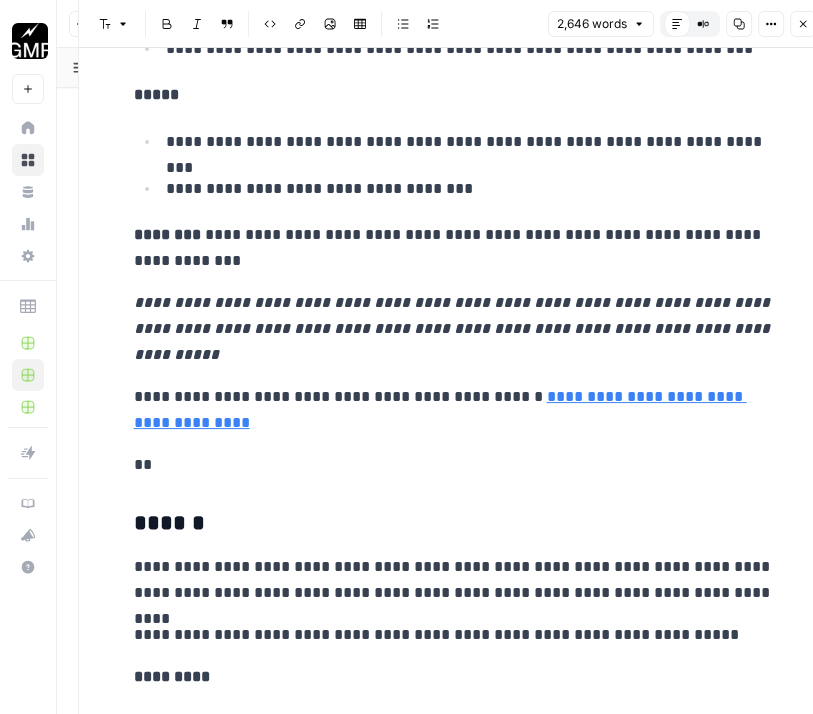 scroll, scrollTop: 1728, scrollLeft: 0, axis: vertical 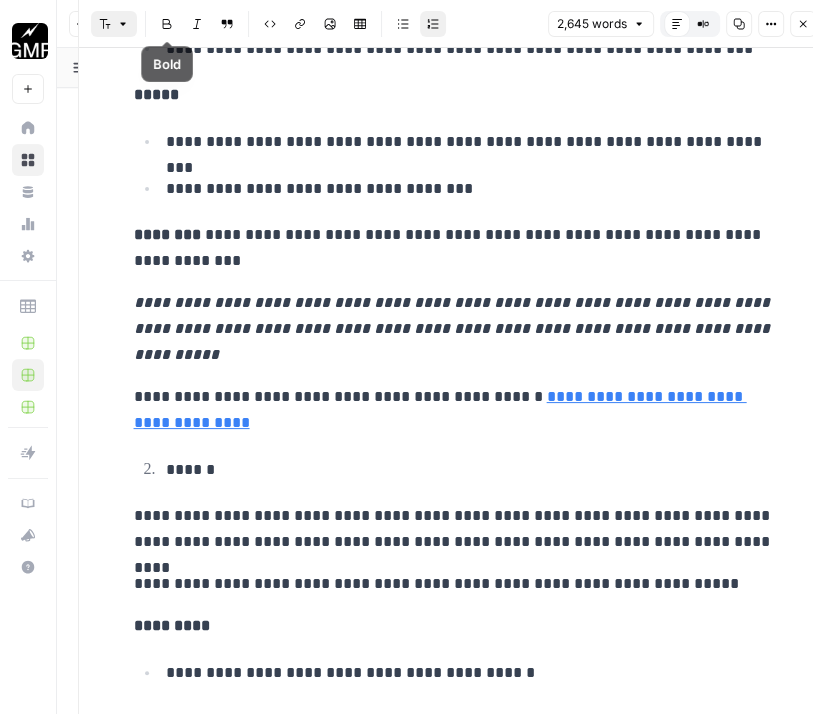 click 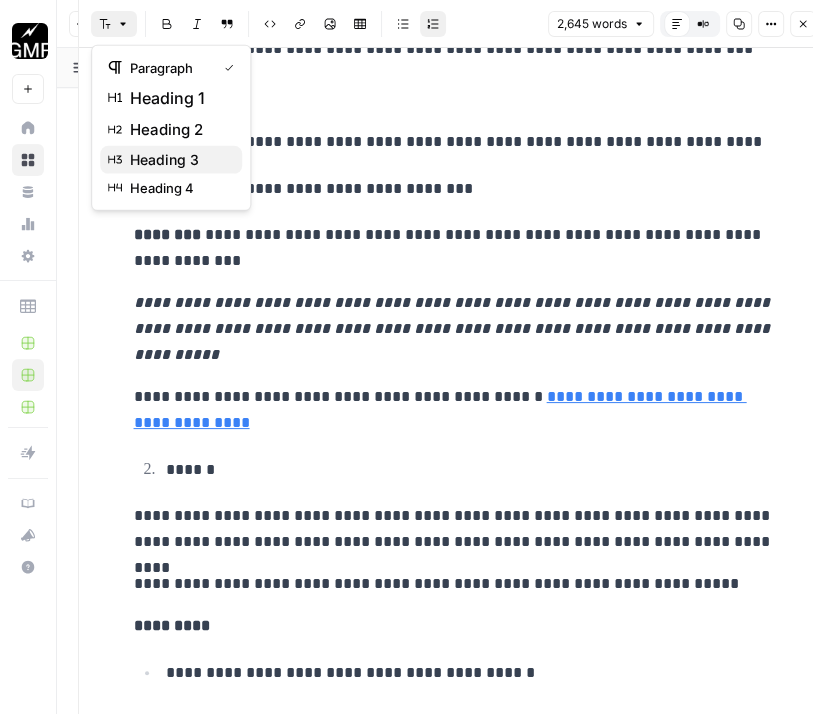 click on "heading 3" at bounding box center [164, 160] 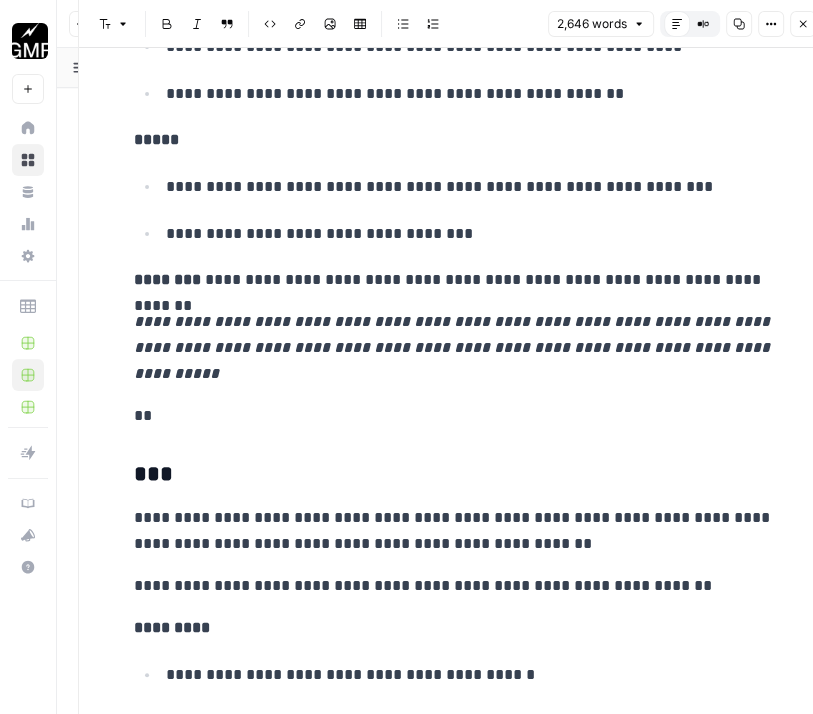 scroll, scrollTop: 2504, scrollLeft: 0, axis: vertical 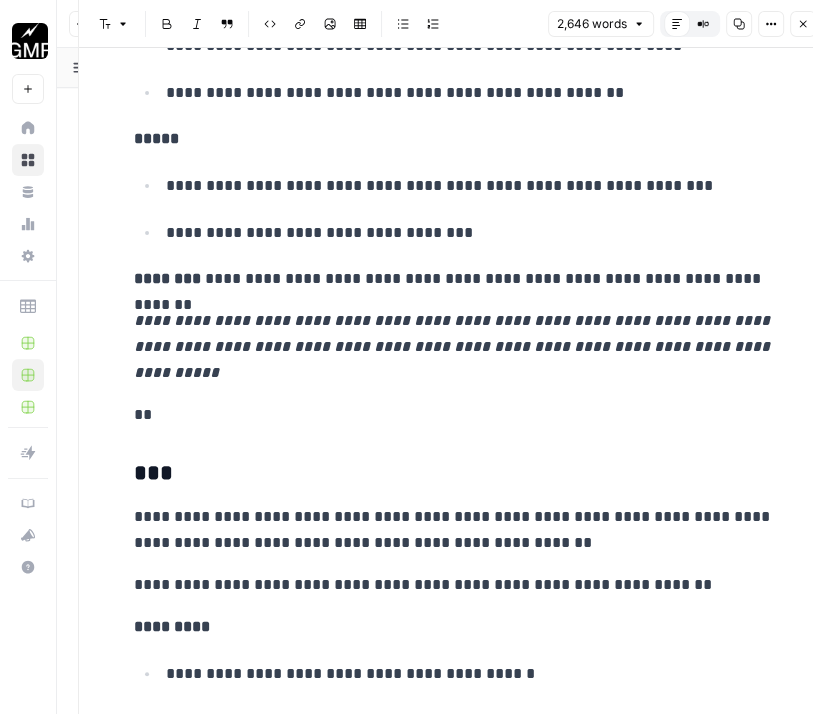 click on "**********" at bounding box center [454, 5662] 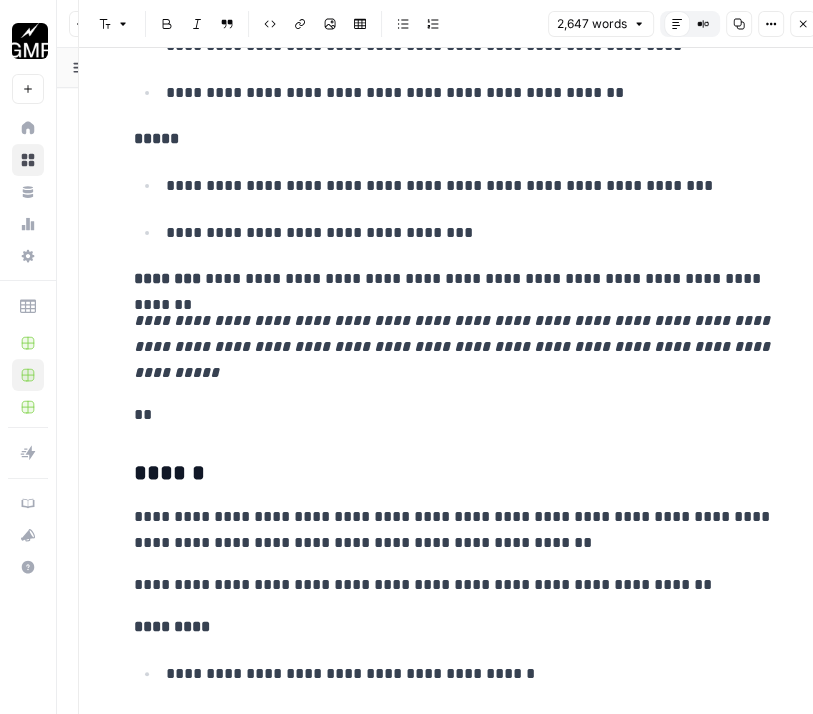 click on "**" at bounding box center (454, 415) 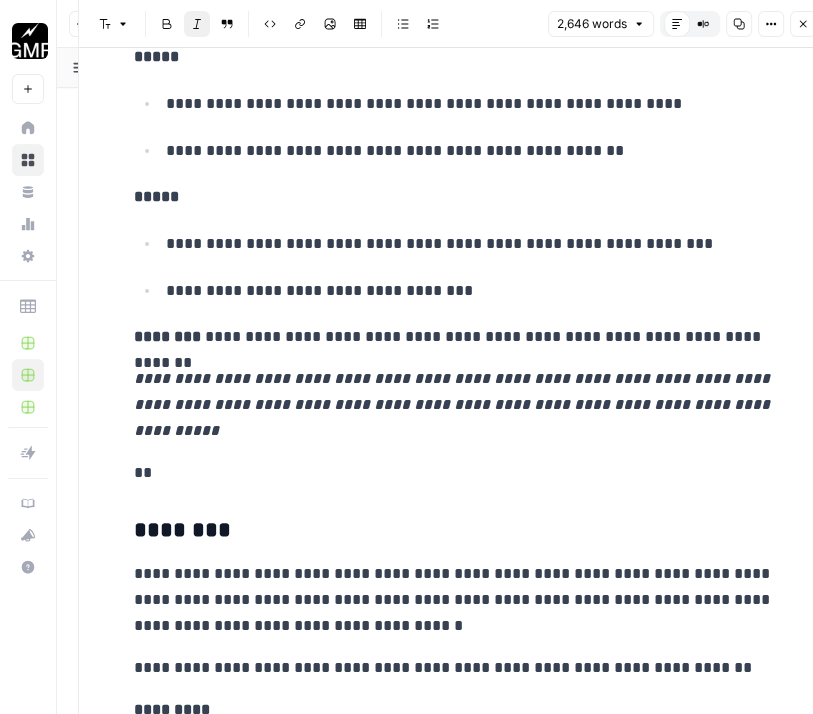 scroll, scrollTop: 3176, scrollLeft: 0, axis: vertical 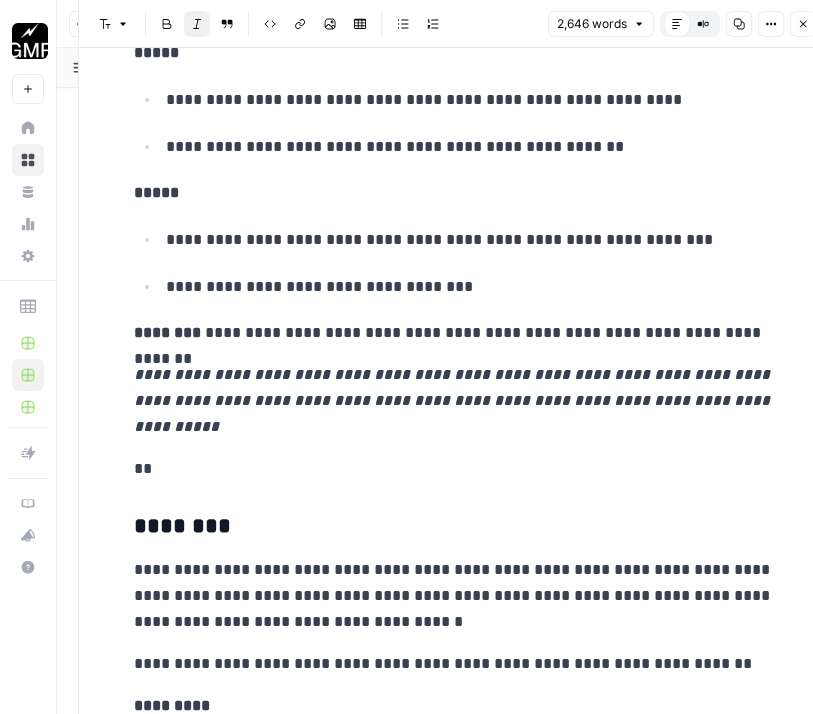 click on "********" at bounding box center (454, 527) 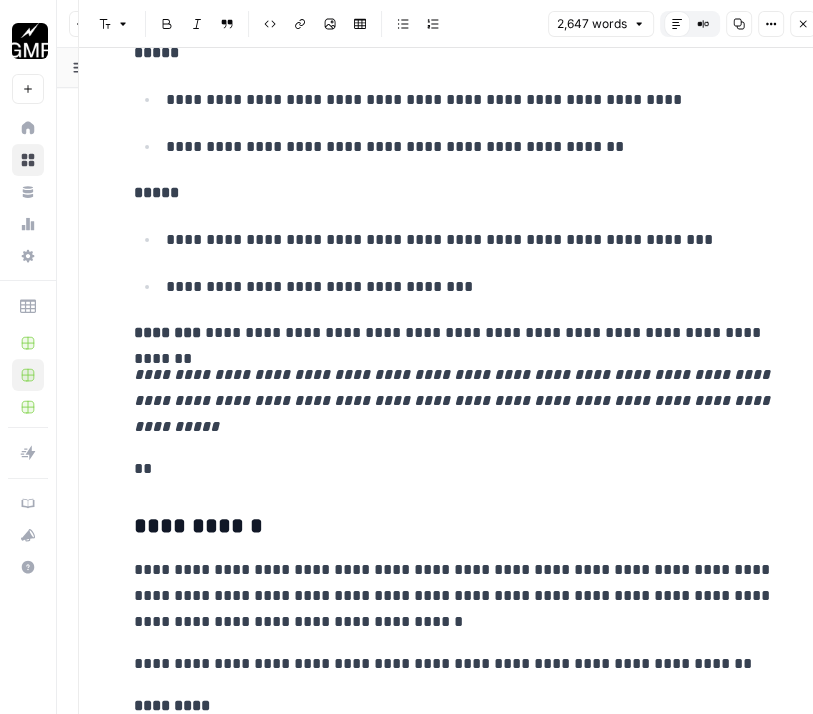 click on "**" at bounding box center (454, 469) 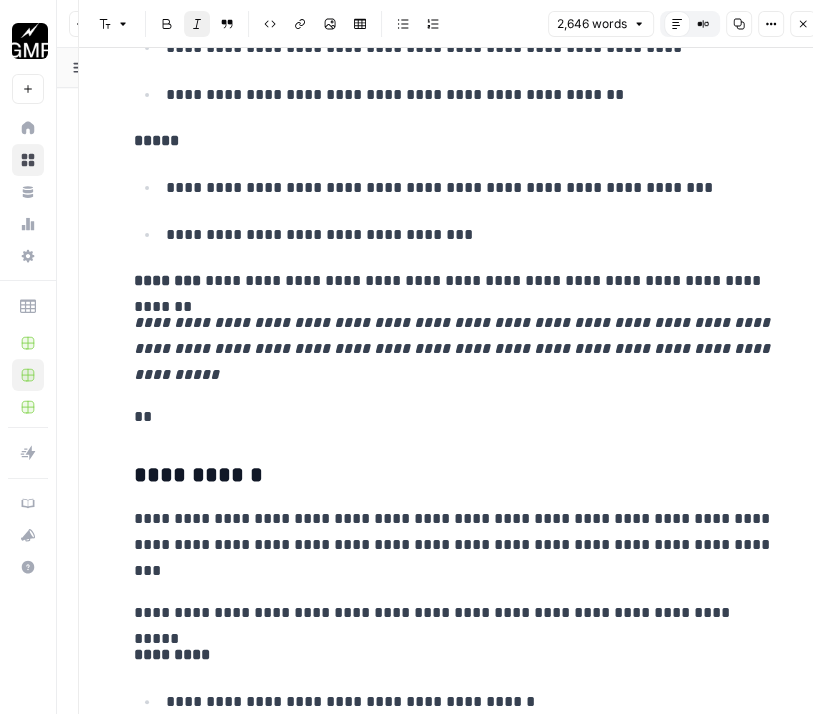 scroll, scrollTop: 3986, scrollLeft: 0, axis: vertical 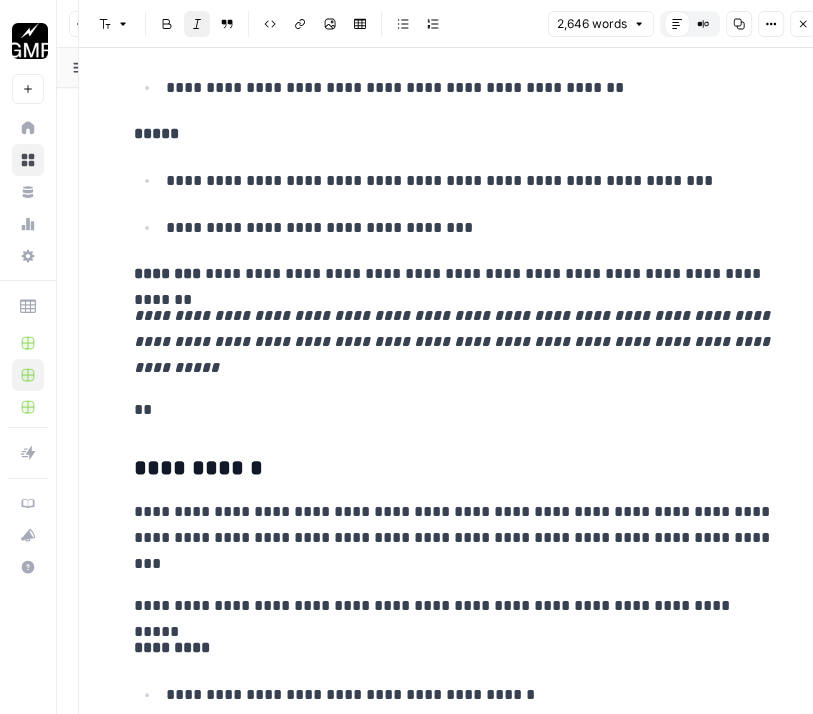 click on "**********" at bounding box center [454, 469] 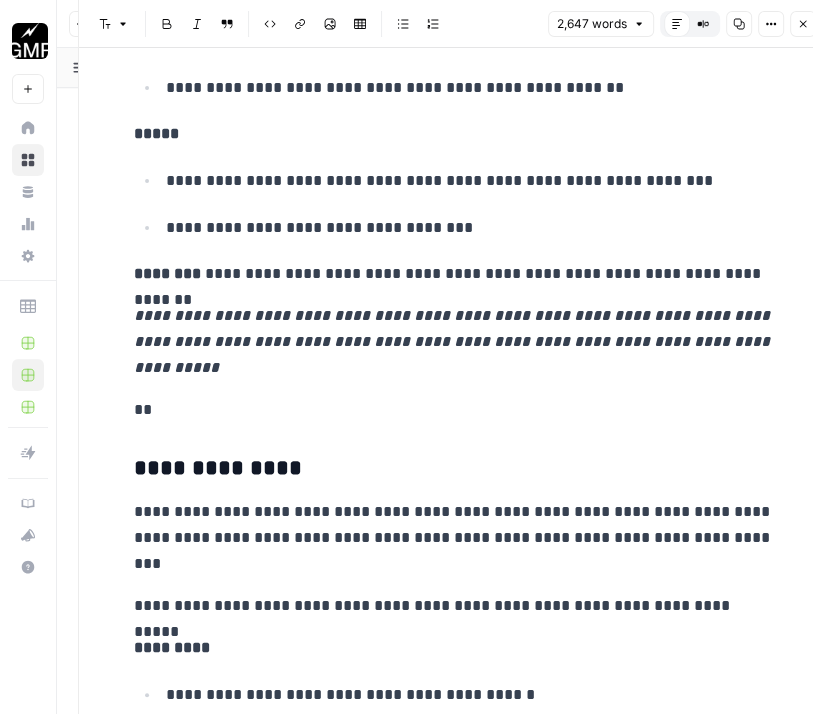 click on "**" at bounding box center (454, 410) 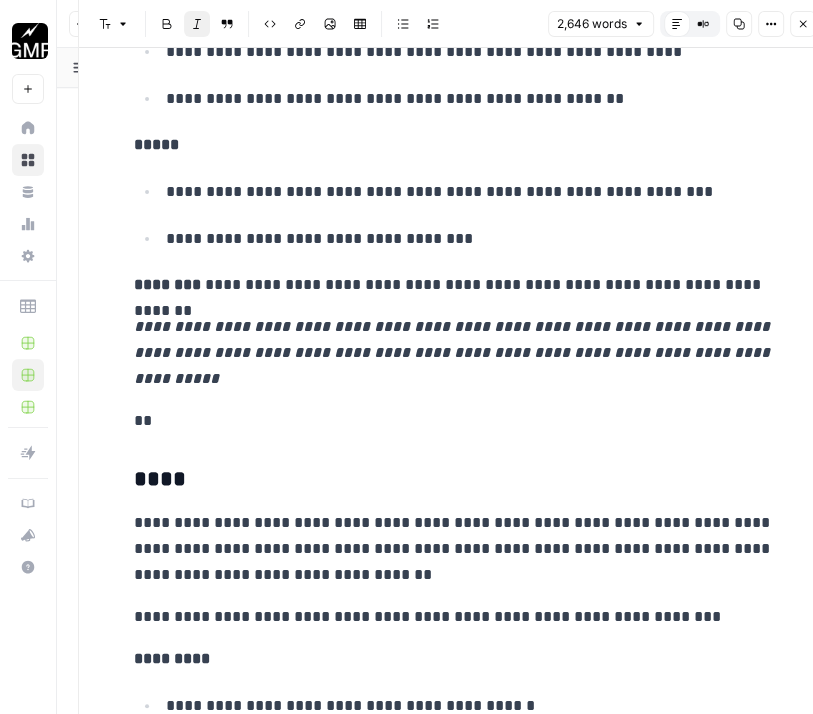 scroll, scrollTop: 4732, scrollLeft: 0, axis: vertical 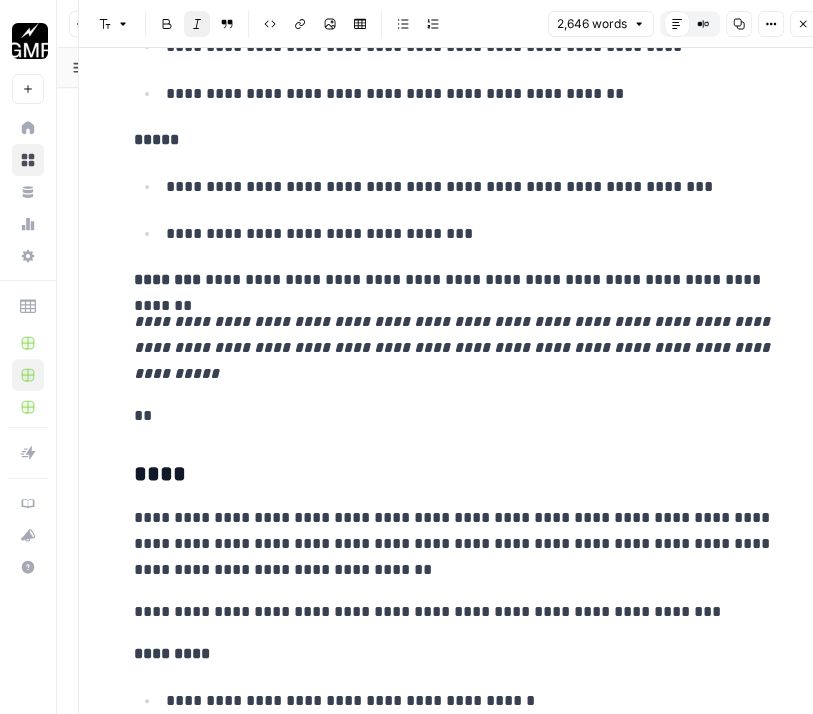 click on "****" at bounding box center [454, 475] 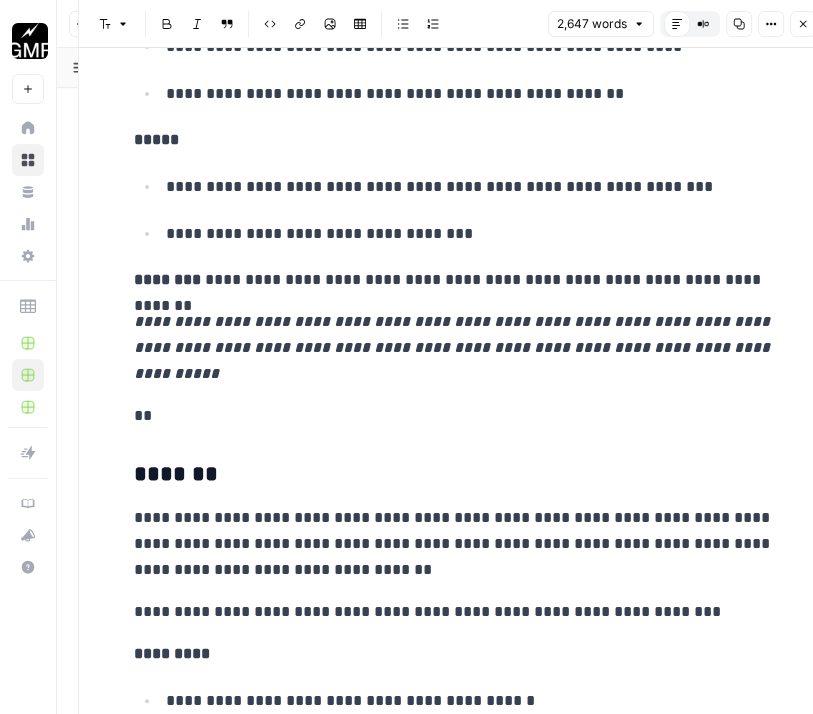 click on "**" at bounding box center [454, 416] 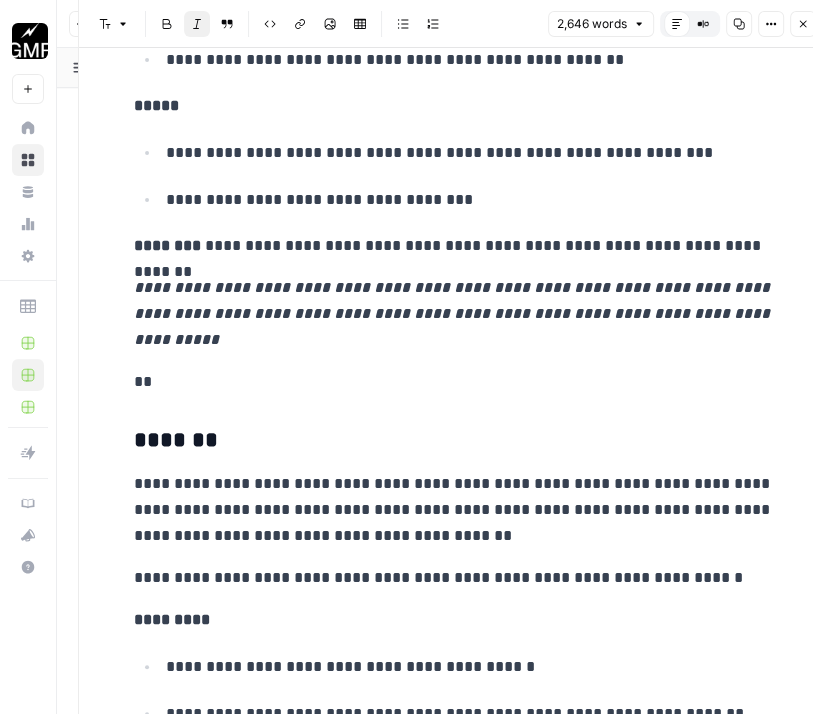 scroll, scrollTop: 5564, scrollLeft: 0, axis: vertical 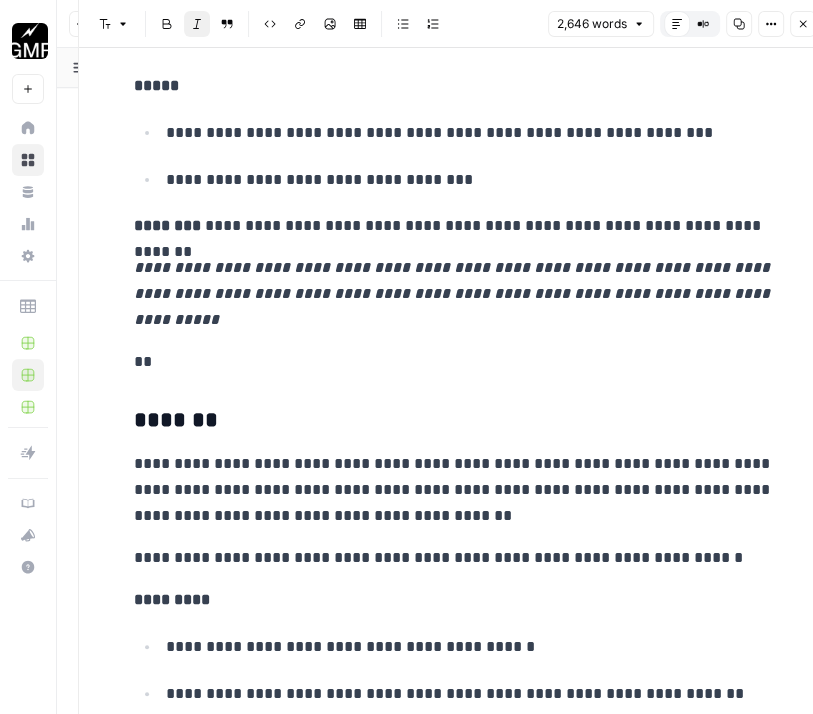 click on "*******" at bounding box center [454, 421] 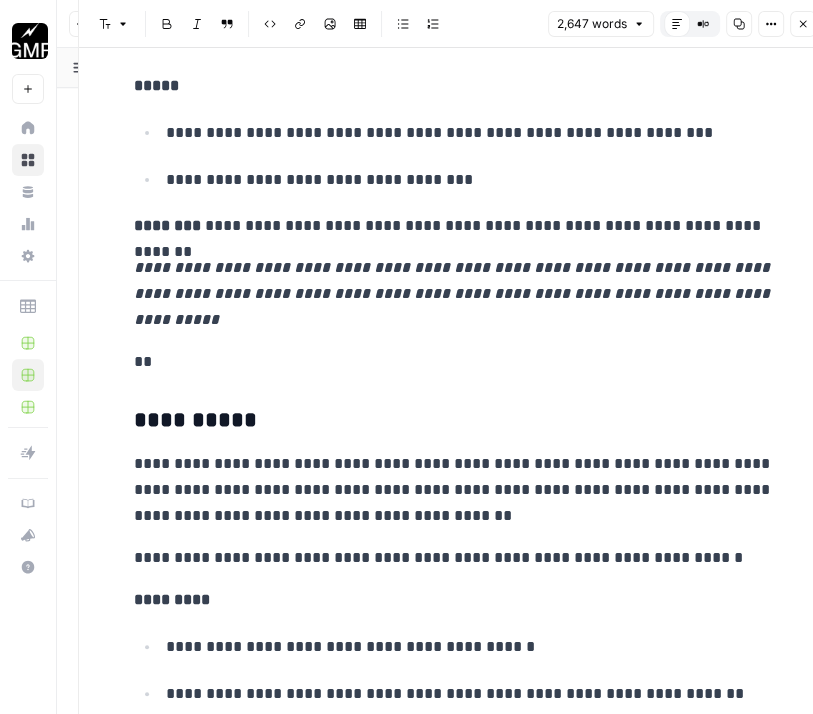 click on "**" at bounding box center [454, 362] 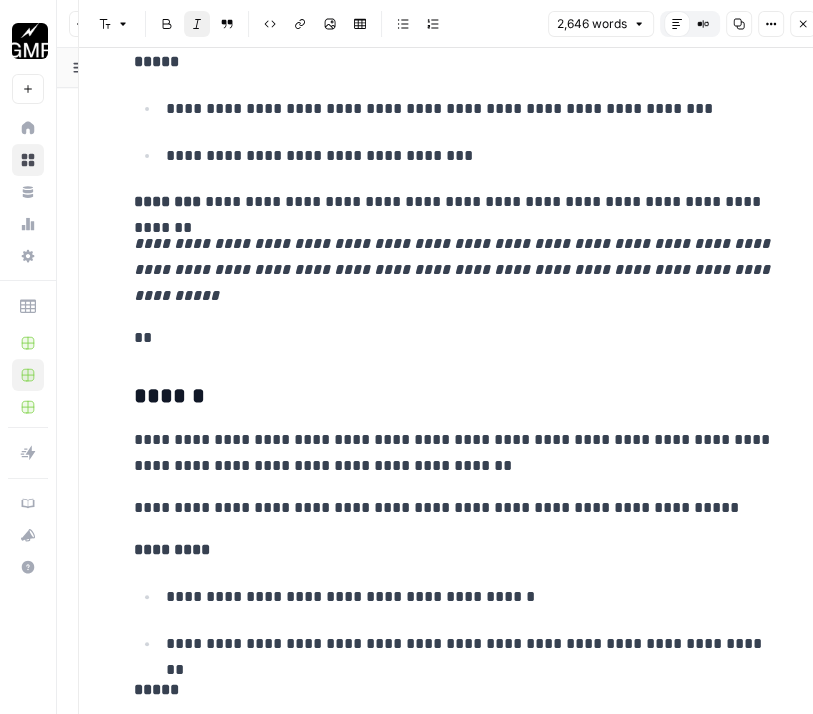 scroll, scrollTop: 6344, scrollLeft: 0, axis: vertical 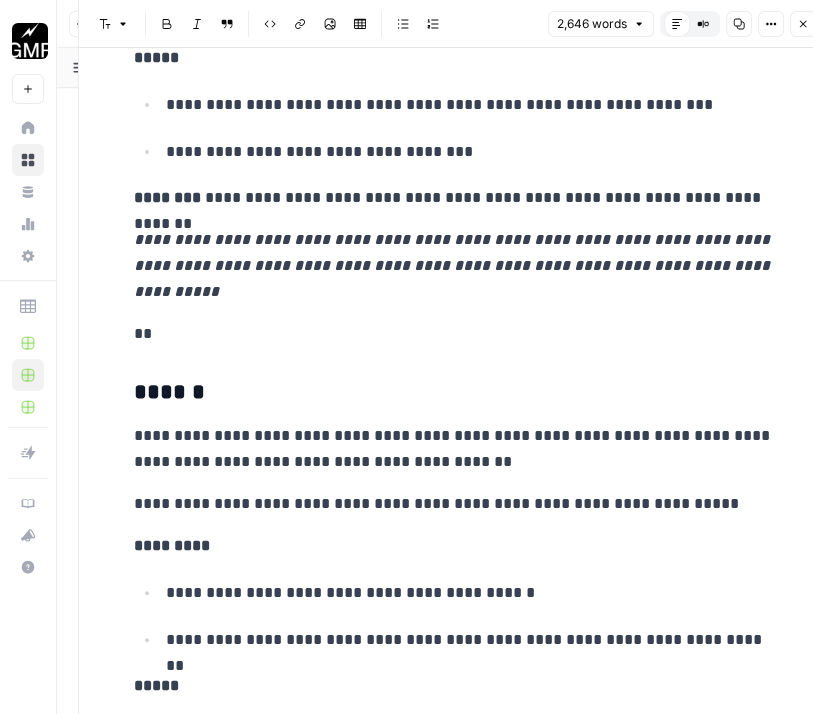 click on "******" at bounding box center (454, 393) 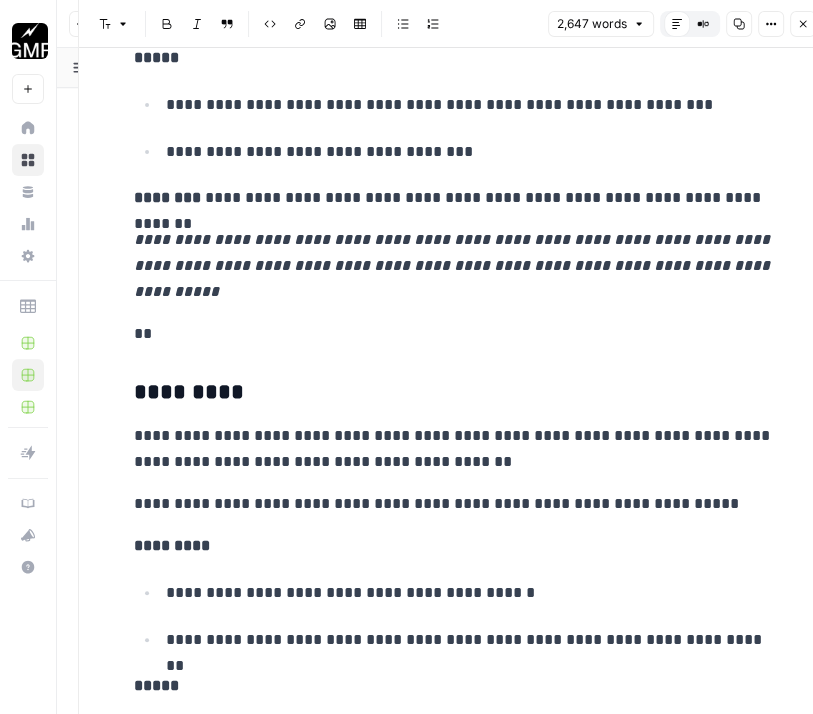 click on "**" at bounding box center [454, 334] 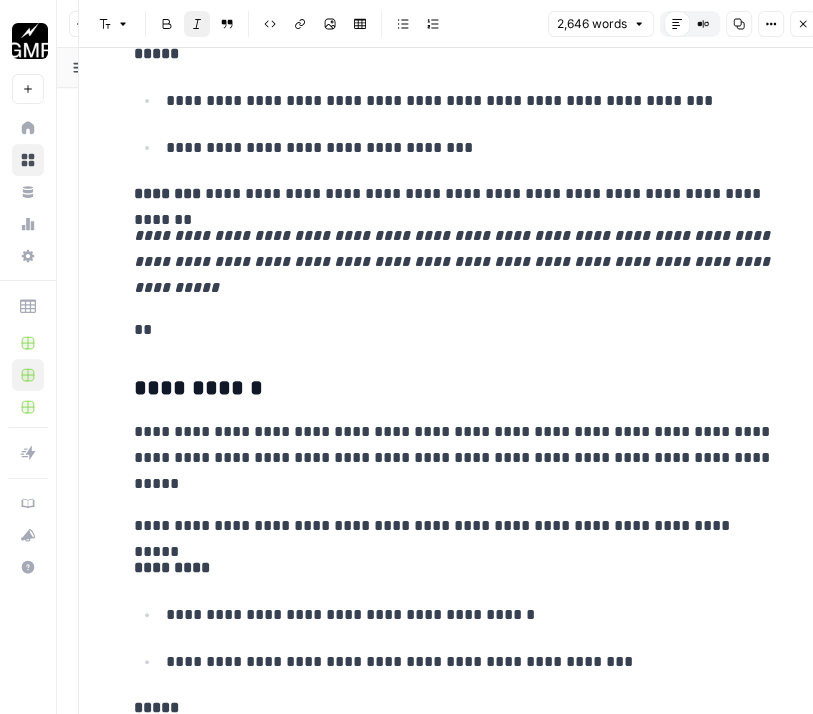 scroll, scrollTop: 7072, scrollLeft: 0, axis: vertical 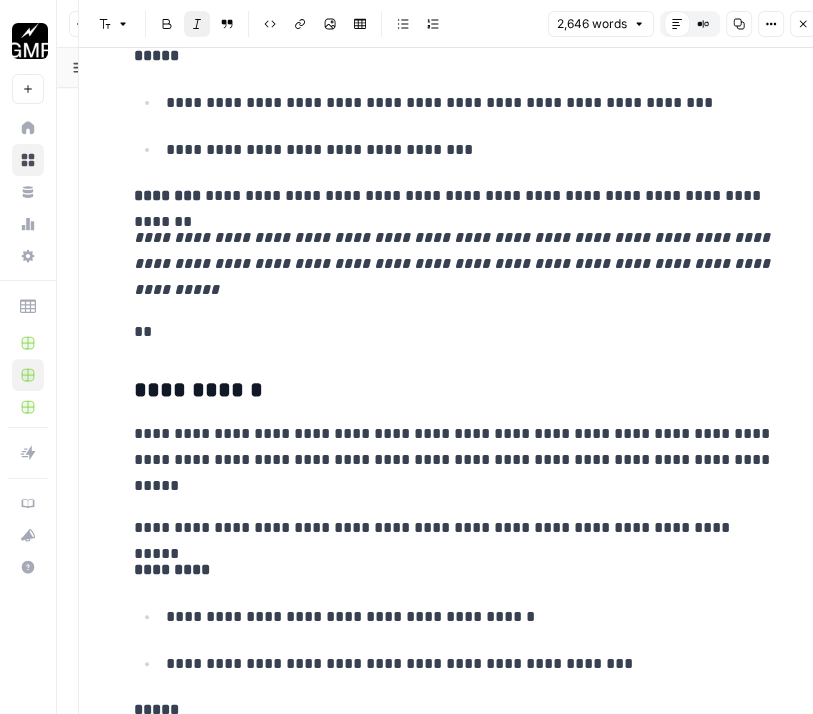 click on "**********" at bounding box center [454, 391] 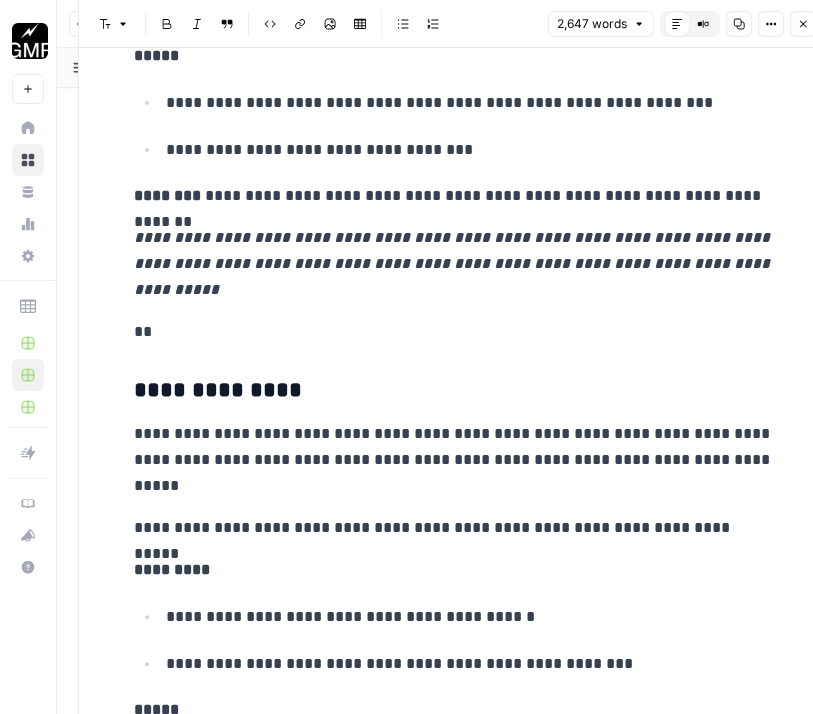 click on "**********" at bounding box center [454, 968] 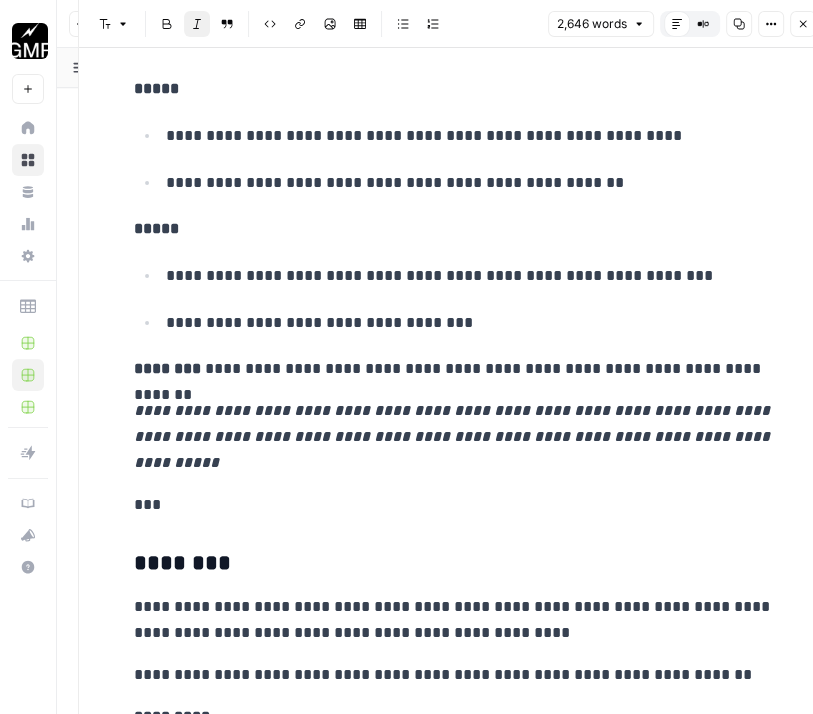 scroll, scrollTop: 7656, scrollLeft: 0, axis: vertical 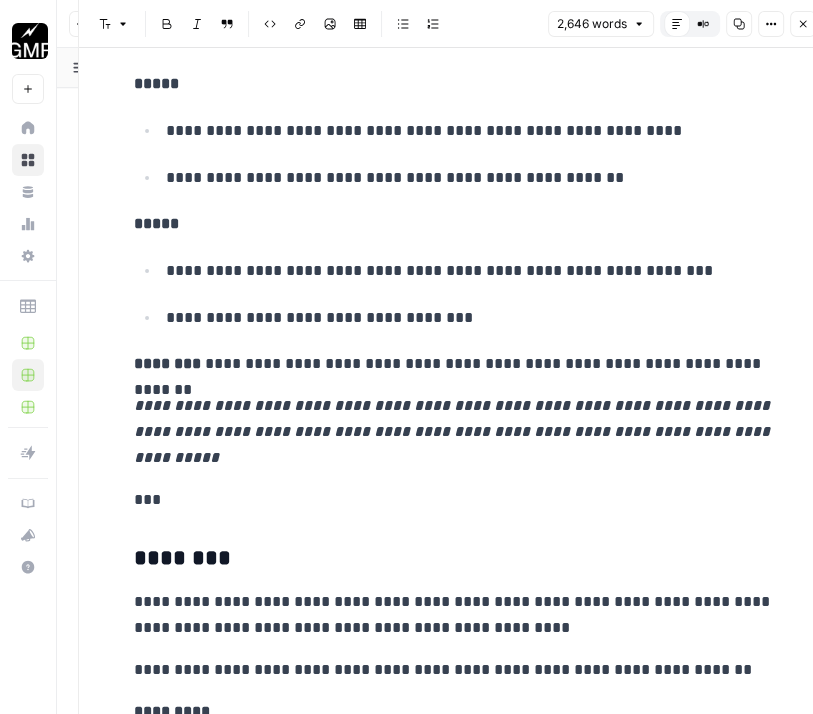click on "**********" at bounding box center (454, 363) 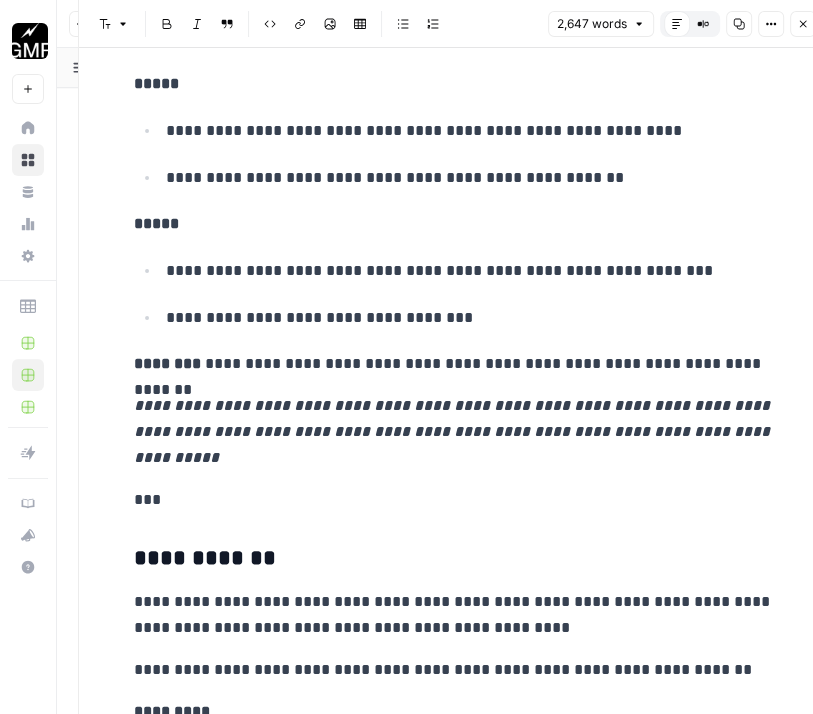 click on "**********" at bounding box center [453, 347] 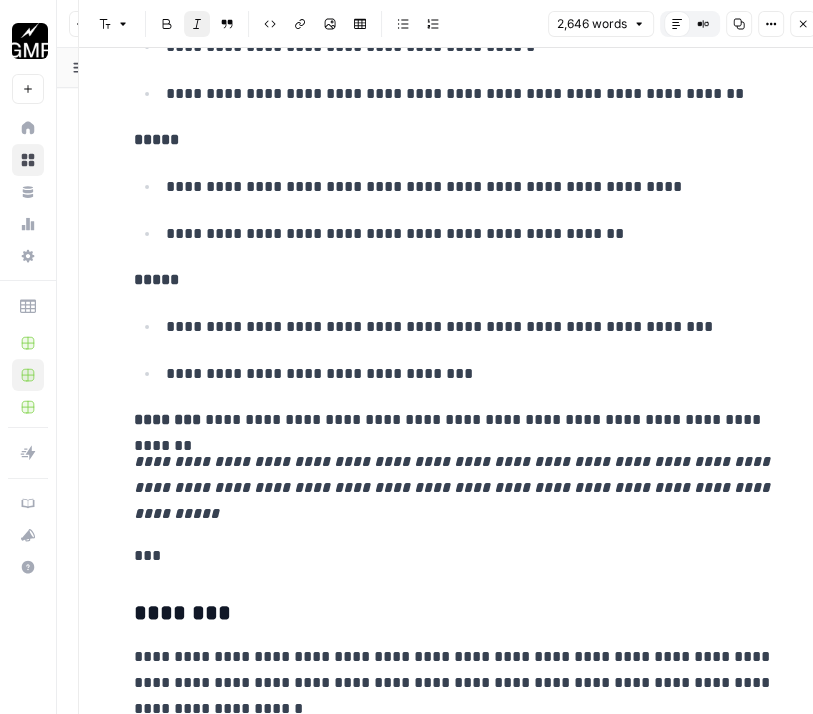 scroll, scrollTop: 8384, scrollLeft: 0, axis: vertical 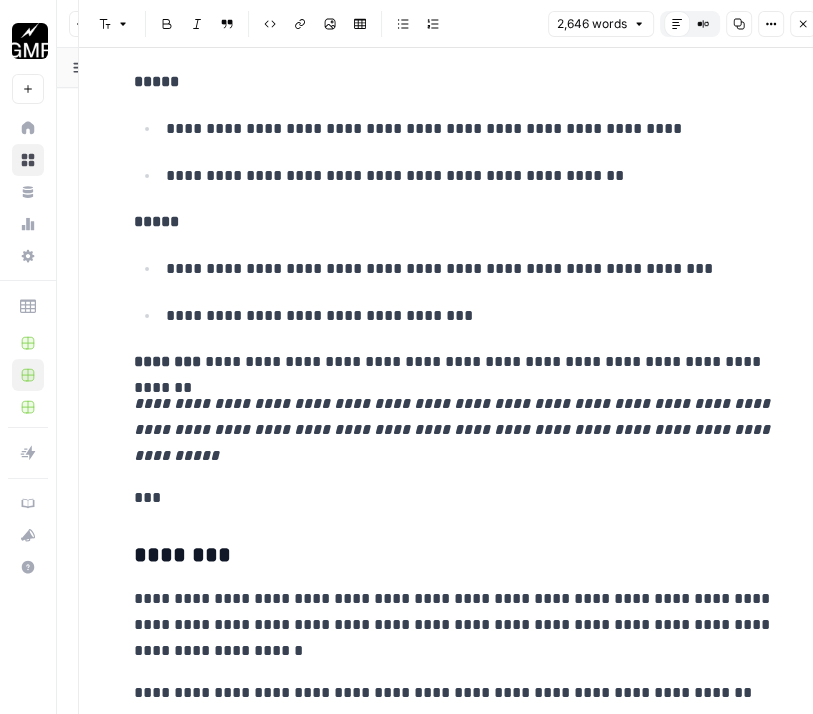 click on "********" at bounding box center [454, 556] 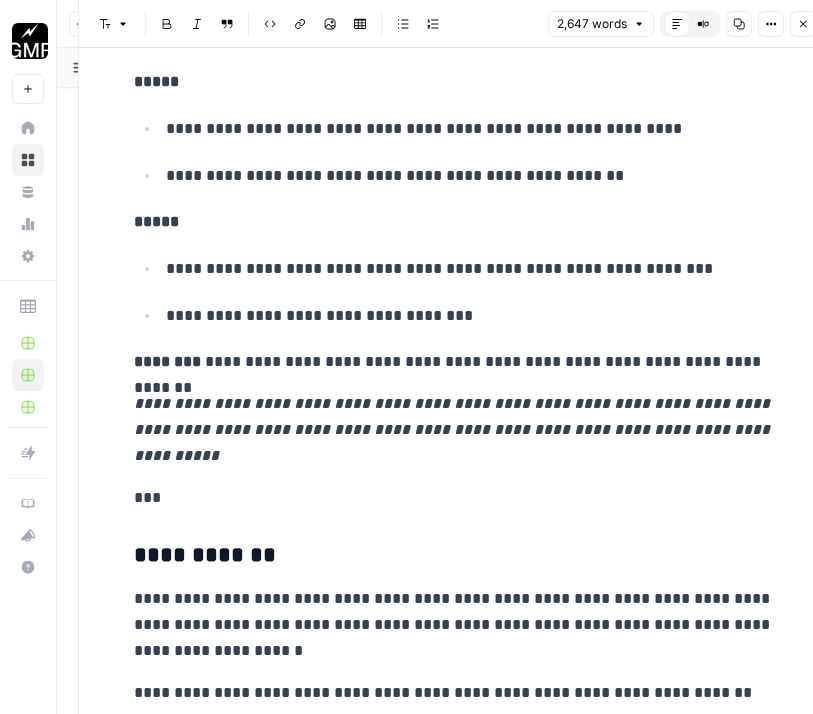 click on "**********" at bounding box center (454, -386) 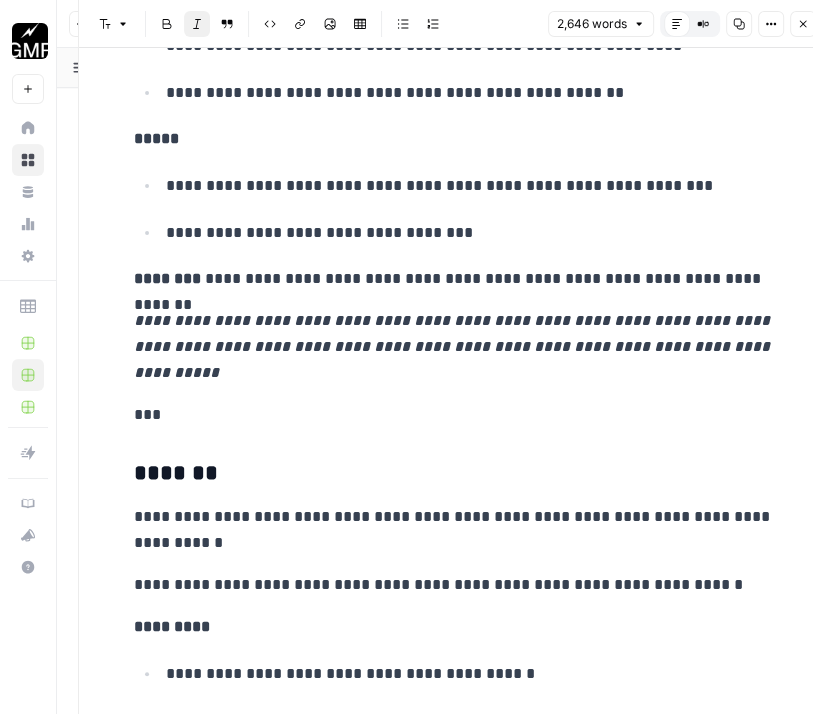 scroll, scrollTop: 9219, scrollLeft: 0, axis: vertical 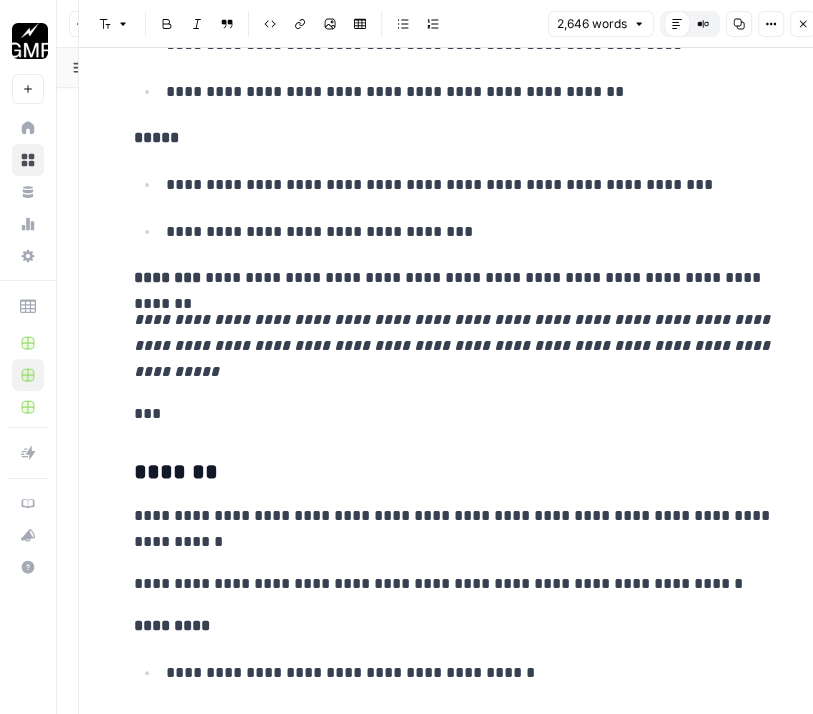 click on "**********" at bounding box center (454, -1242) 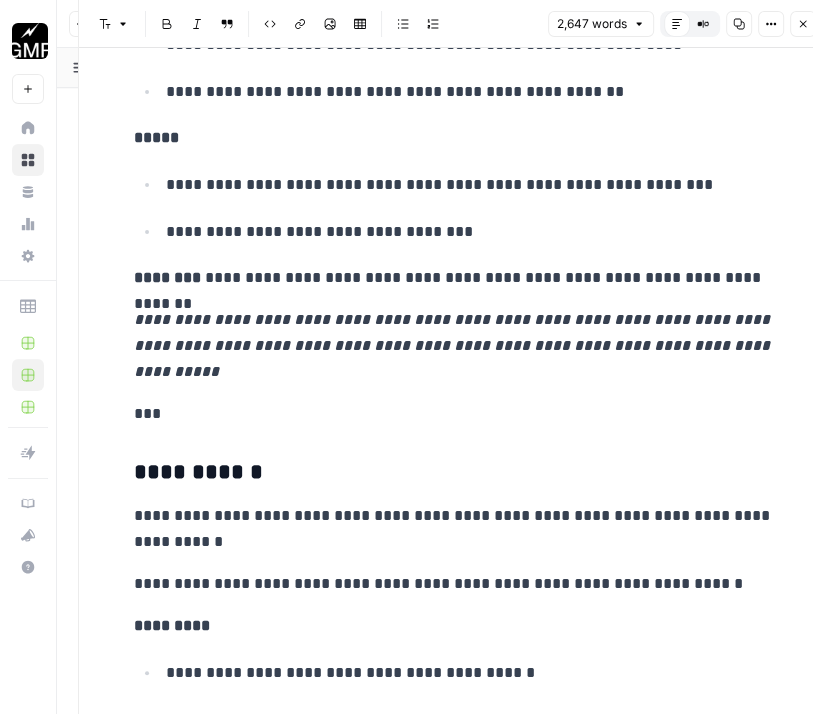 click on "***" at bounding box center (454, 414) 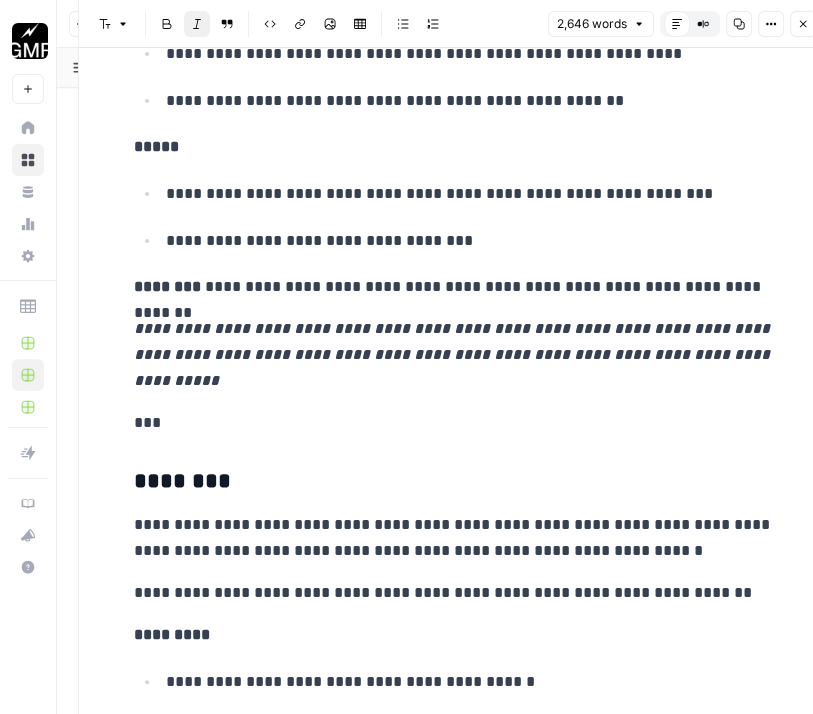 scroll, scrollTop: 9974, scrollLeft: 0, axis: vertical 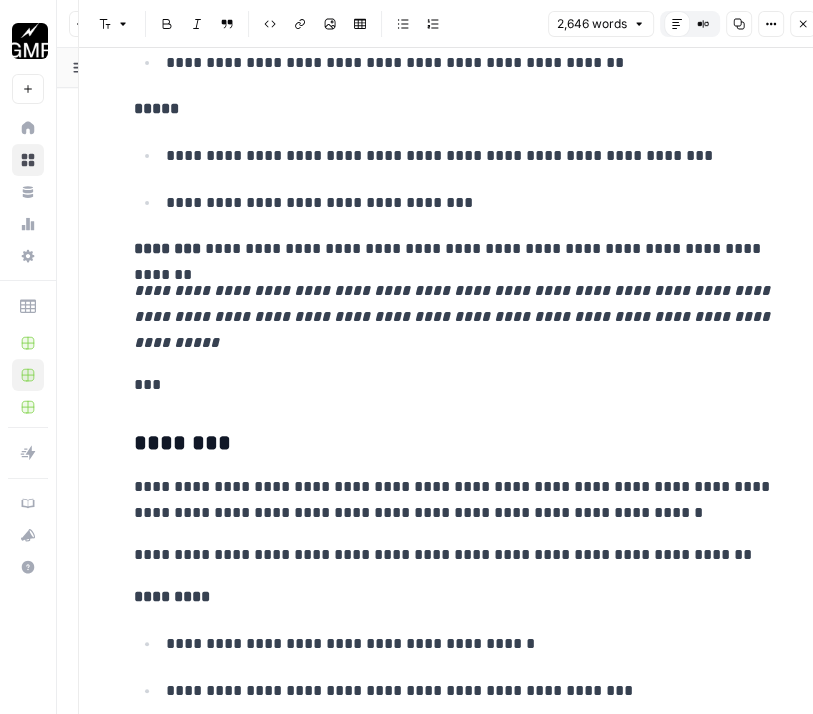 click on "********" at bounding box center [454, 444] 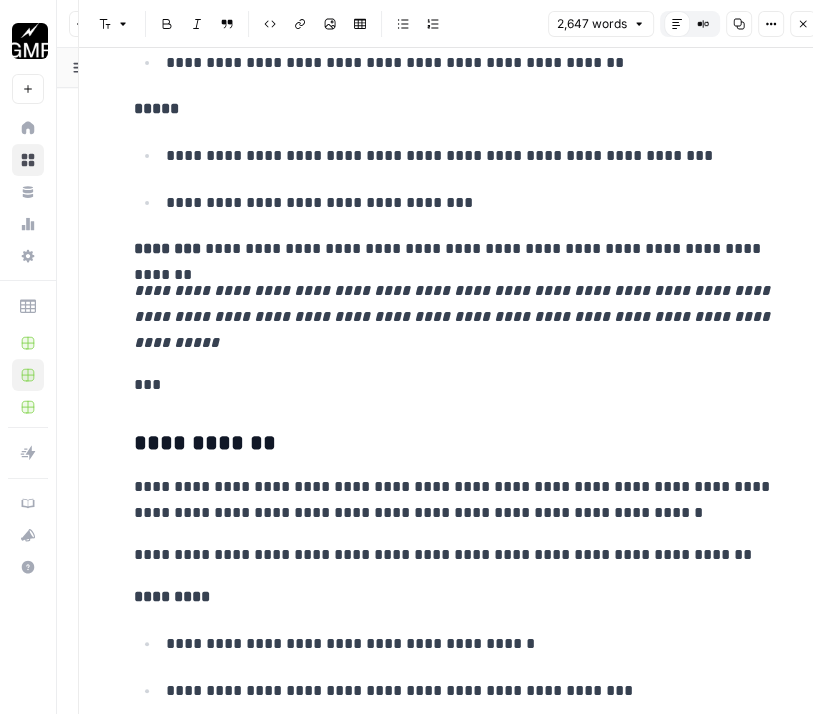 click on "***" at bounding box center [454, 385] 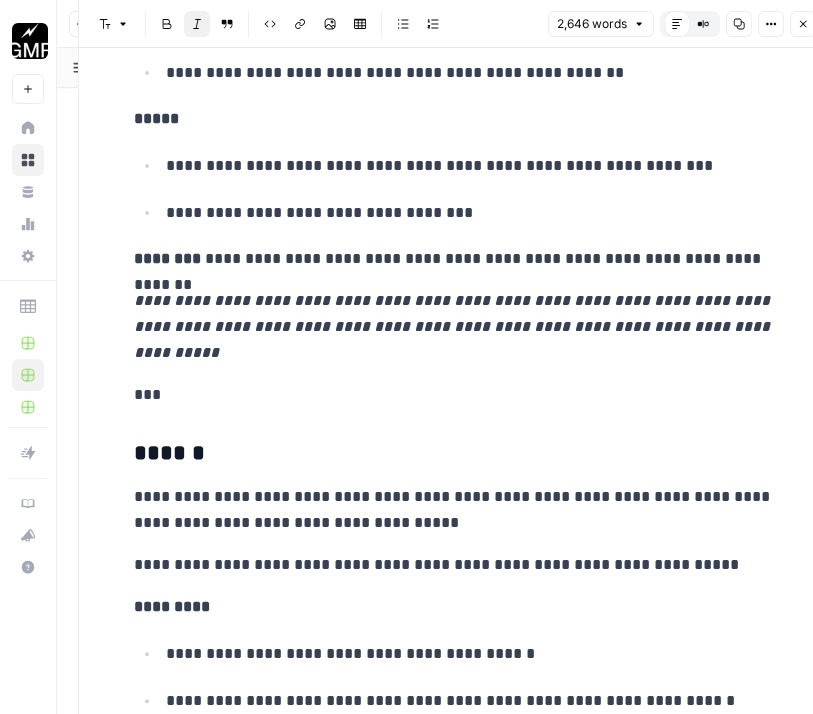 scroll, scrollTop: 10768, scrollLeft: 0, axis: vertical 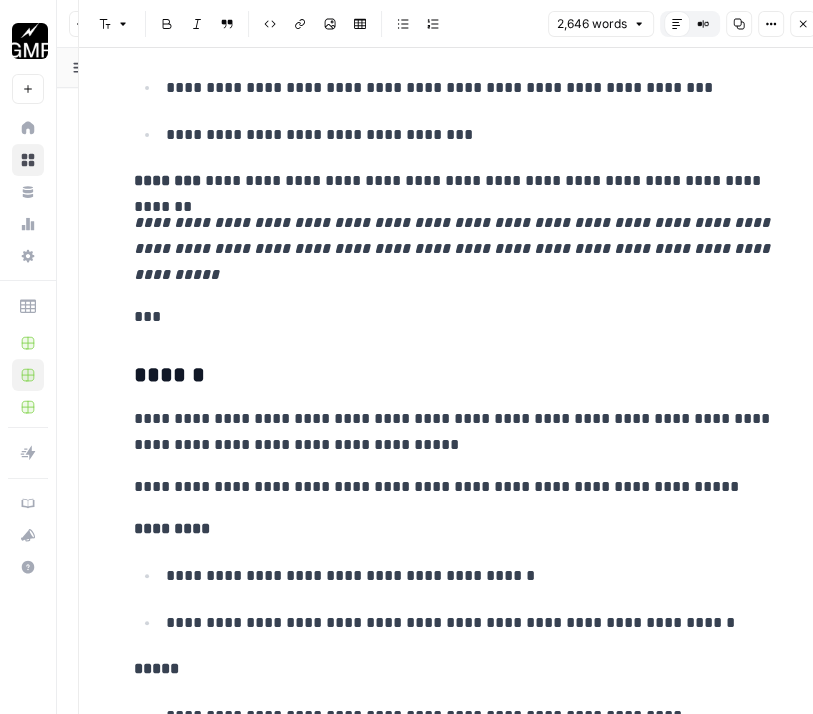 click on "**********" at bounding box center [454, -2833] 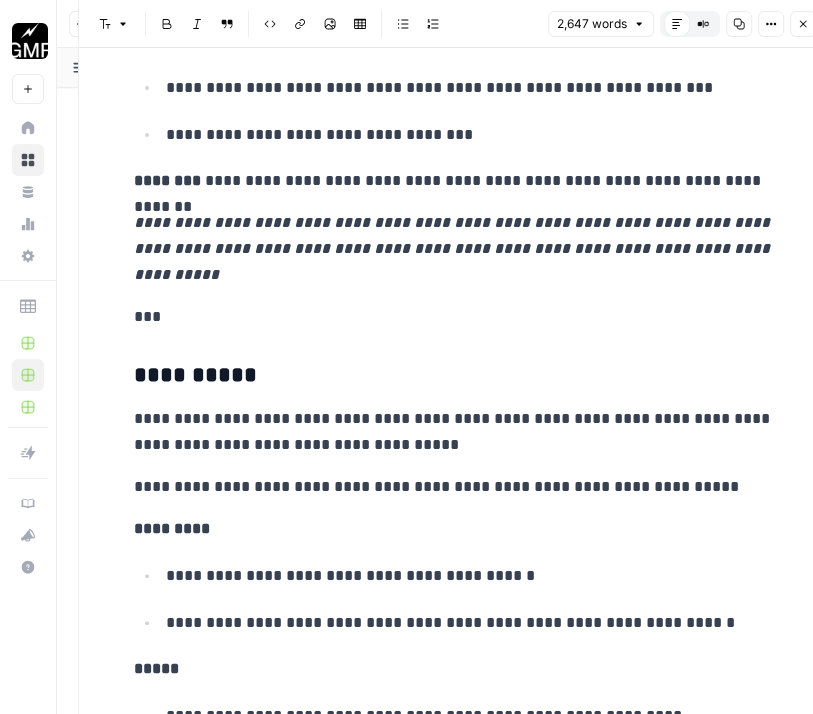 click on "**********" at bounding box center (454, -2833) 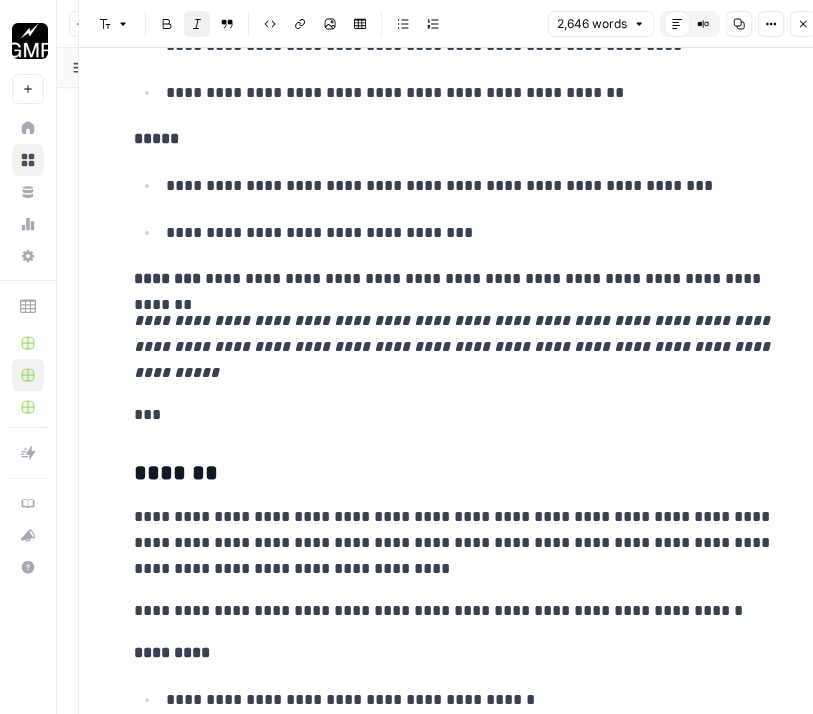 scroll, scrollTop: 11404, scrollLeft: 0, axis: vertical 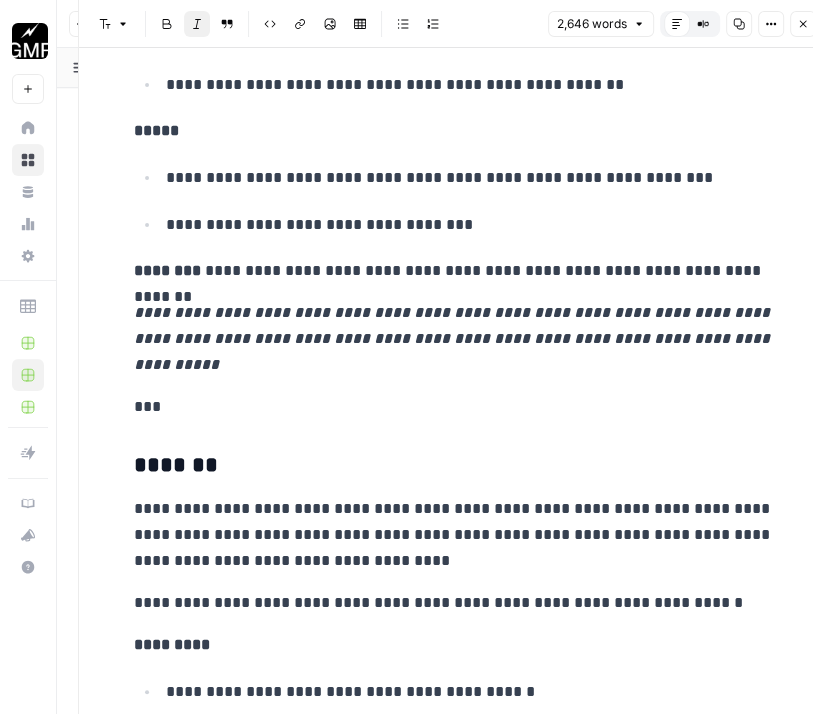 click on "*******" at bounding box center [454, 466] 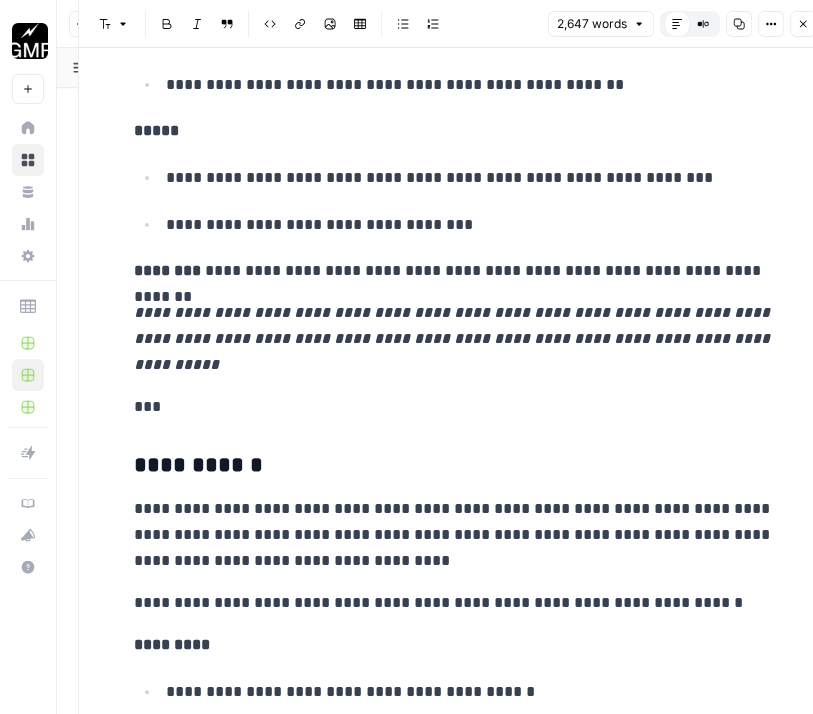 click on "***" at bounding box center [454, 407] 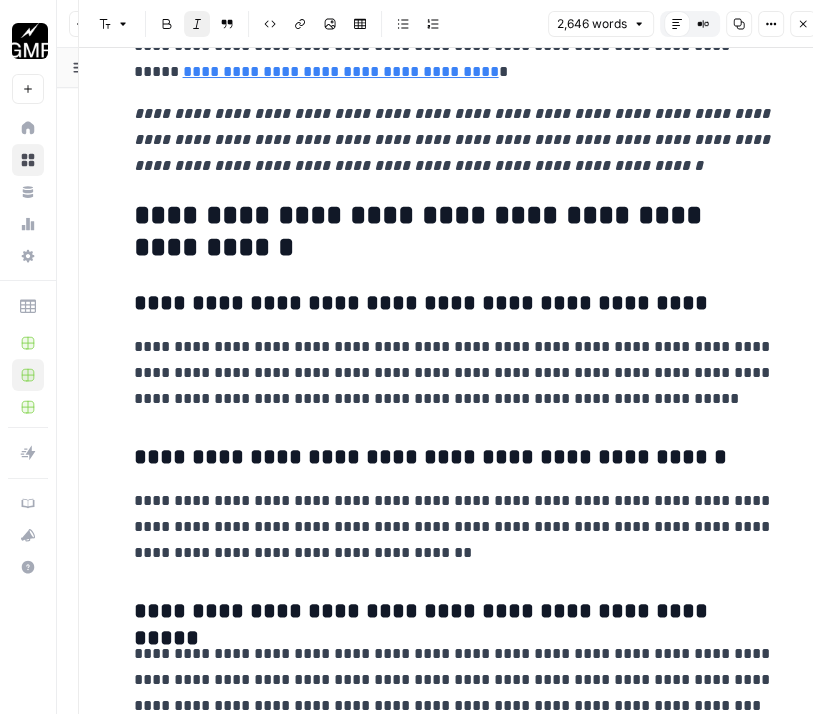 scroll, scrollTop: 14646, scrollLeft: 0, axis: vertical 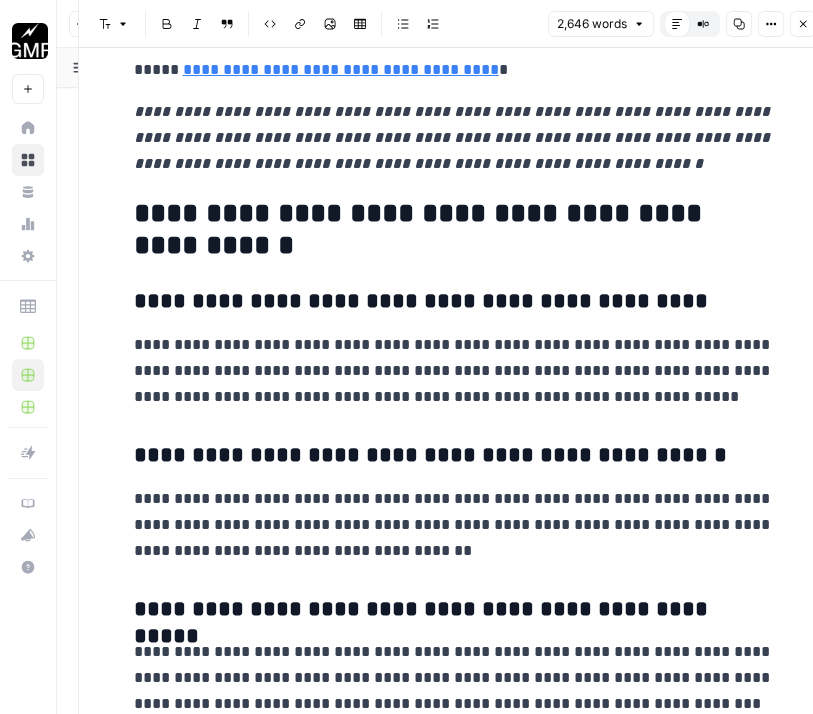 click on "**********" at bounding box center (454, 371) 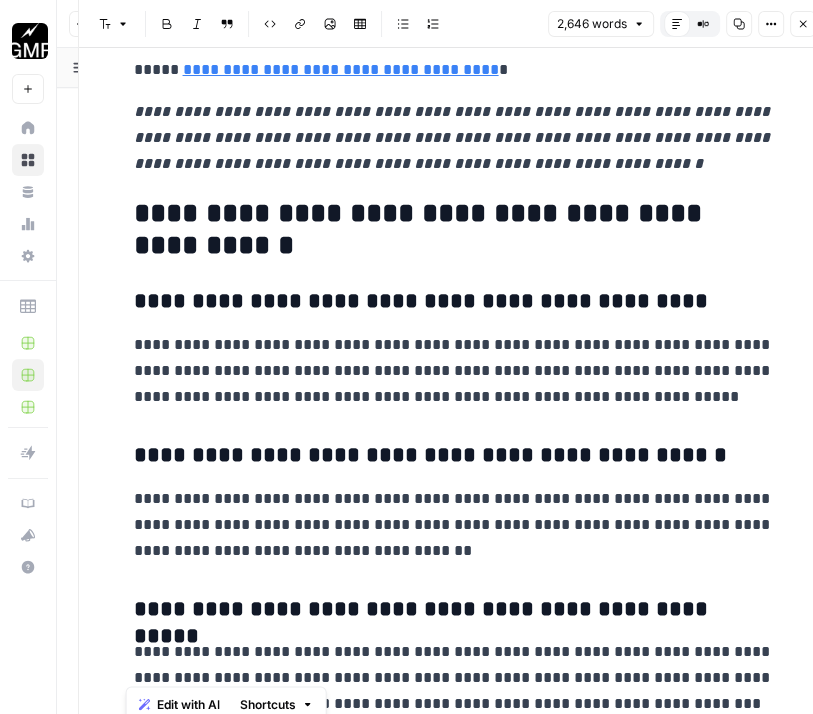 scroll, scrollTop: 14730, scrollLeft: 0, axis: vertical 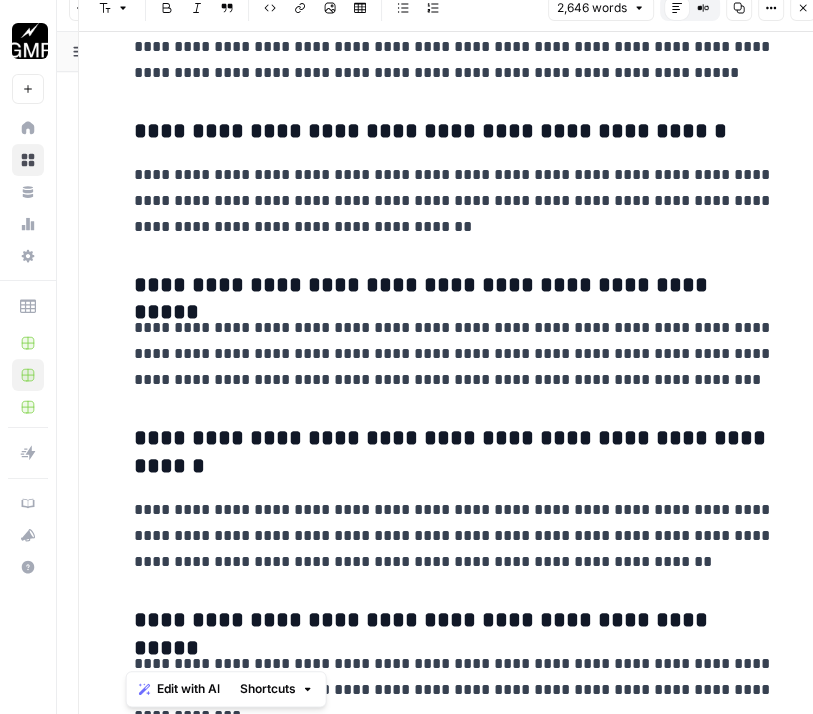 drag, startPoint x: 125, startPoint y: 192, endPoint x: 715, endPoint y: 758, distance: 817.5916 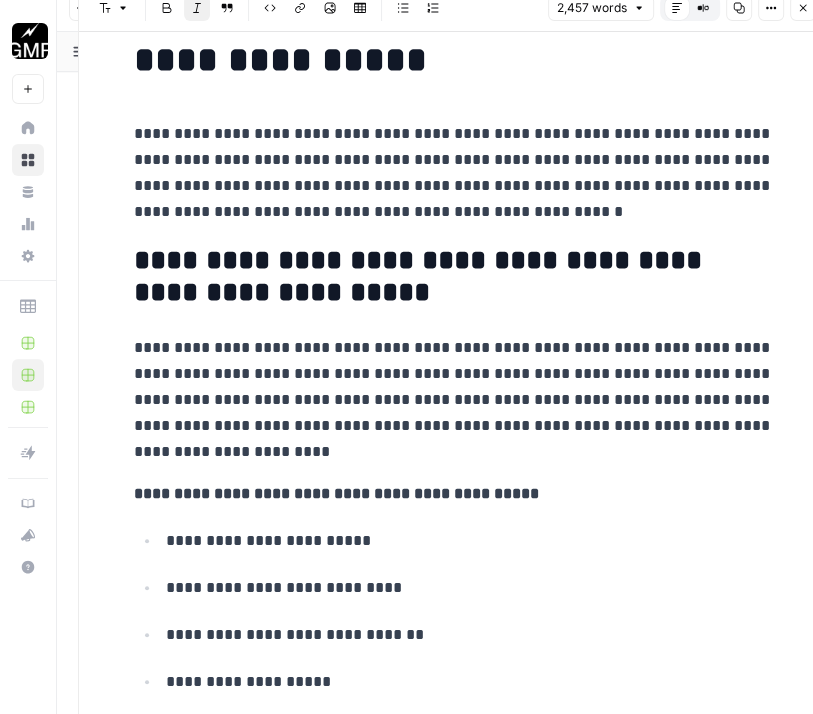 scroll, scrollTop: 0, scrollLeft: 0, axis: both 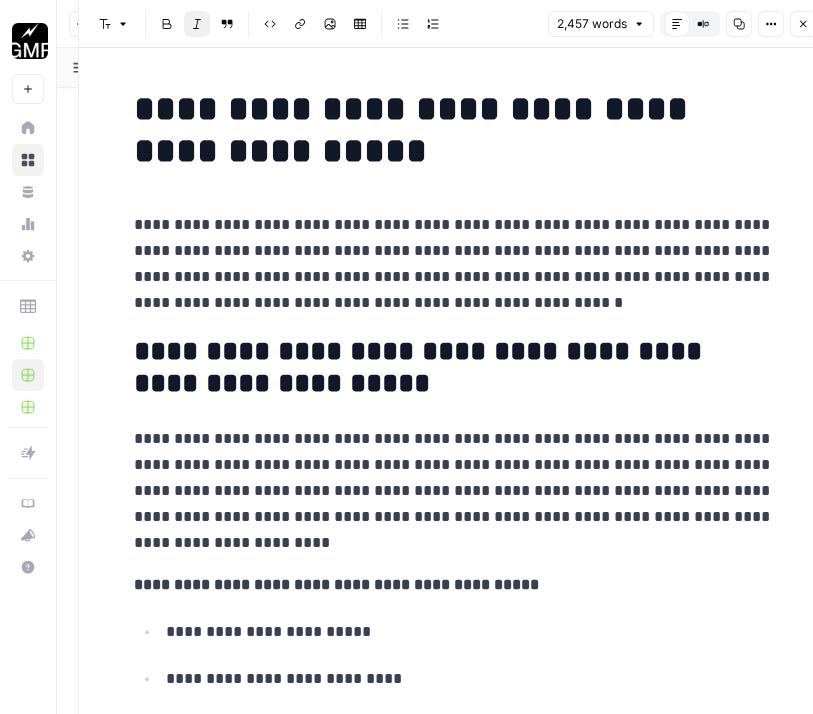 click on "**********" at bounding box center [454, 130] 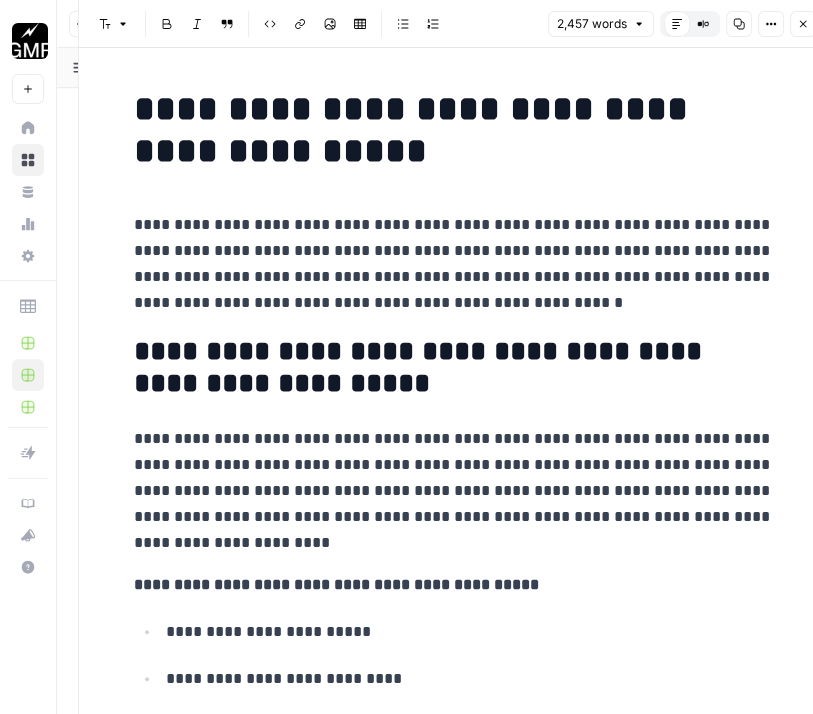 click on "**********" at bounding box center (454, 130) 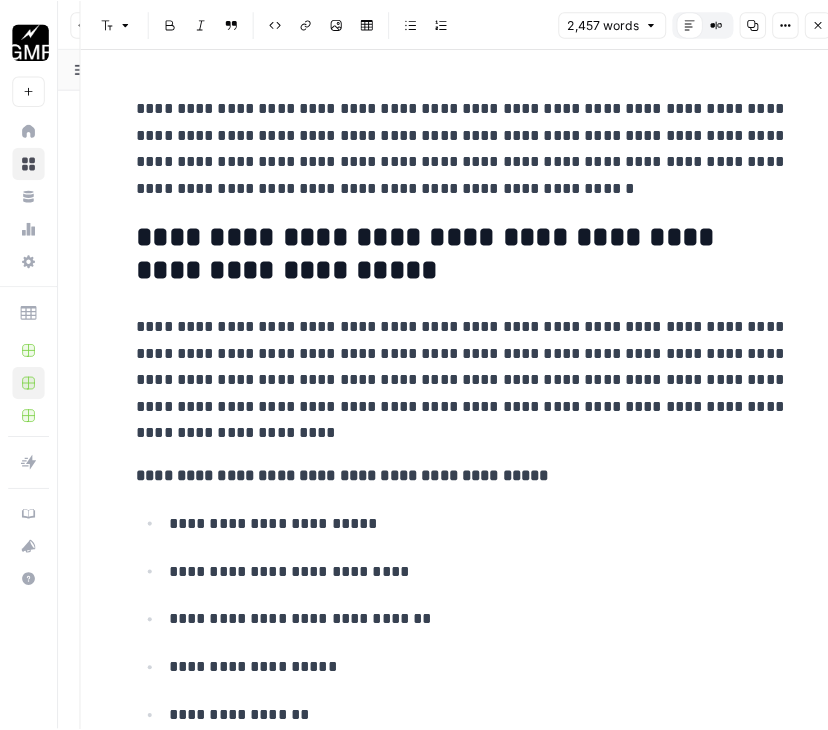 scroll, scrollTop: 0, scrollLeft: 0, axis: both 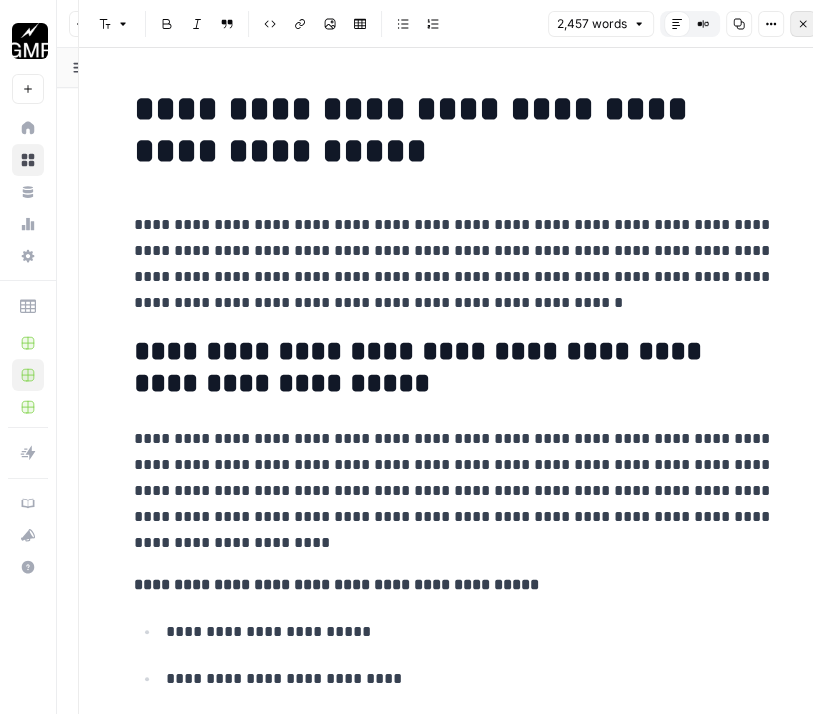 click on "Close" at bounding box center (803, 24) 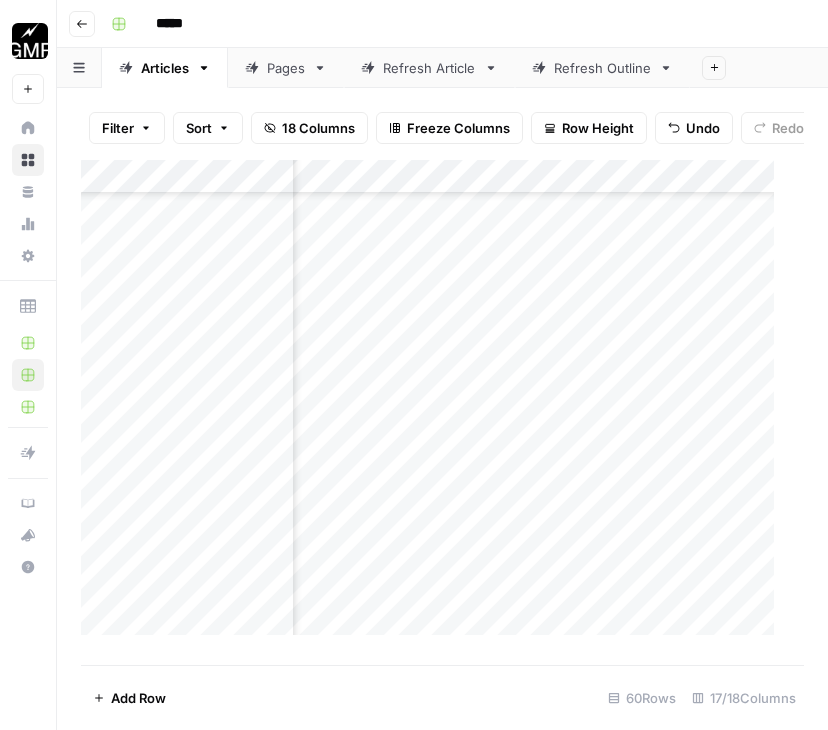 scroll, scrollTop: 4756, scrollLeft: 1657, axis: both 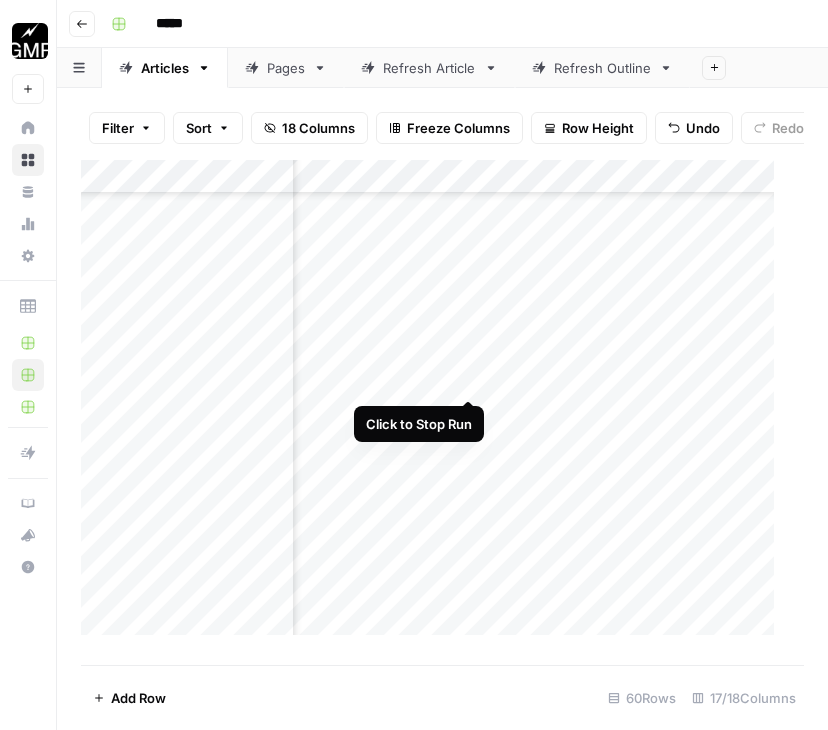 click on "Add Column" at bounding box center [435, 405] 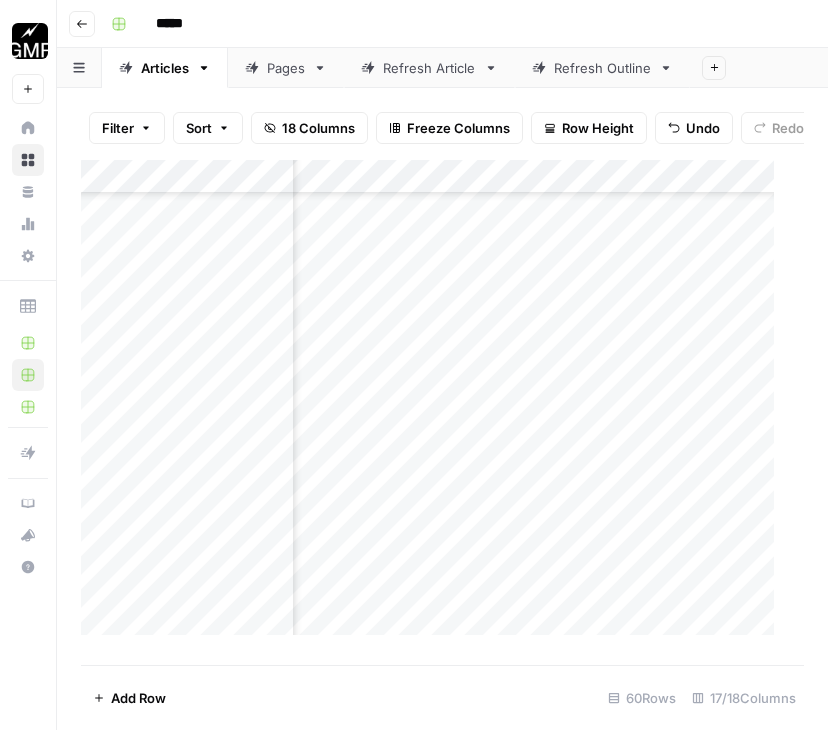 scroll, scrollTop: 4738, scrollLeft: 1931, axis: both 